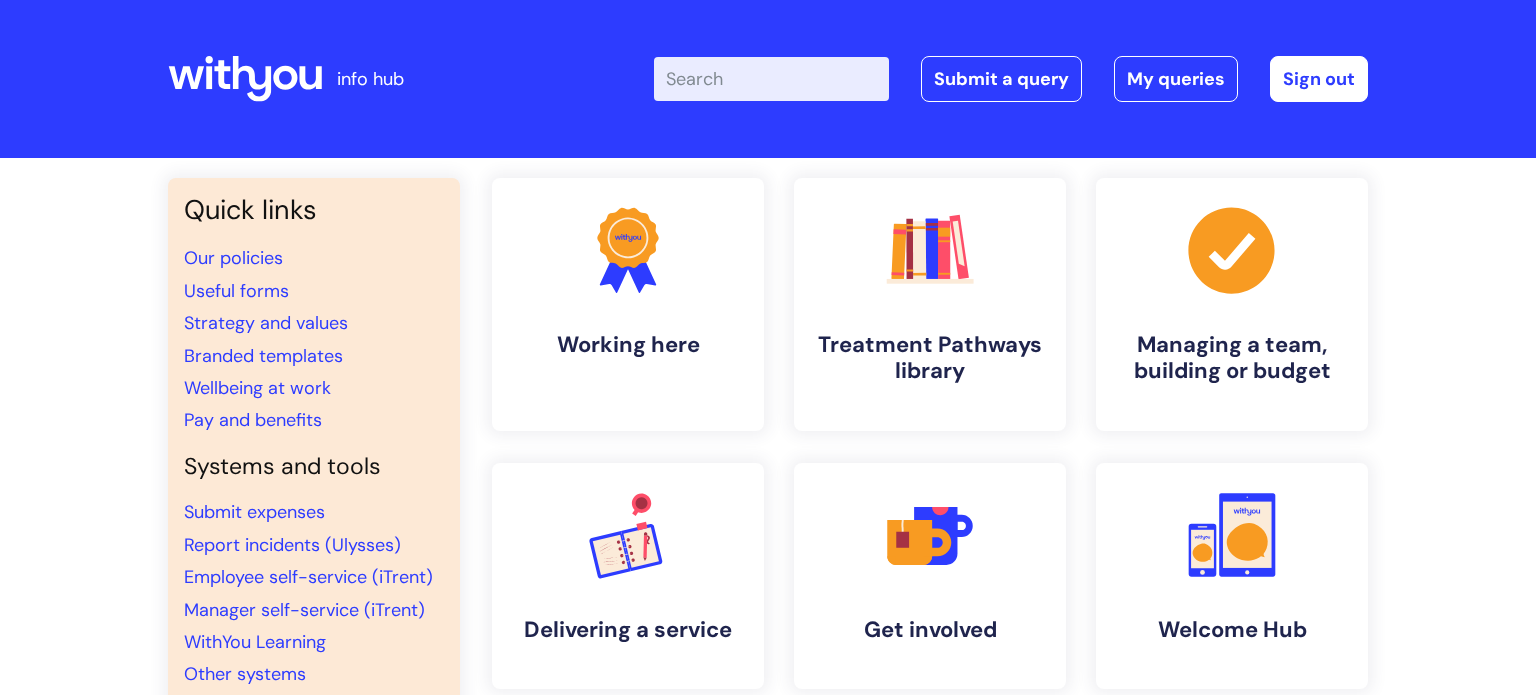 scroll, scrollTop: 0, scrollLeft: 0, axis: both 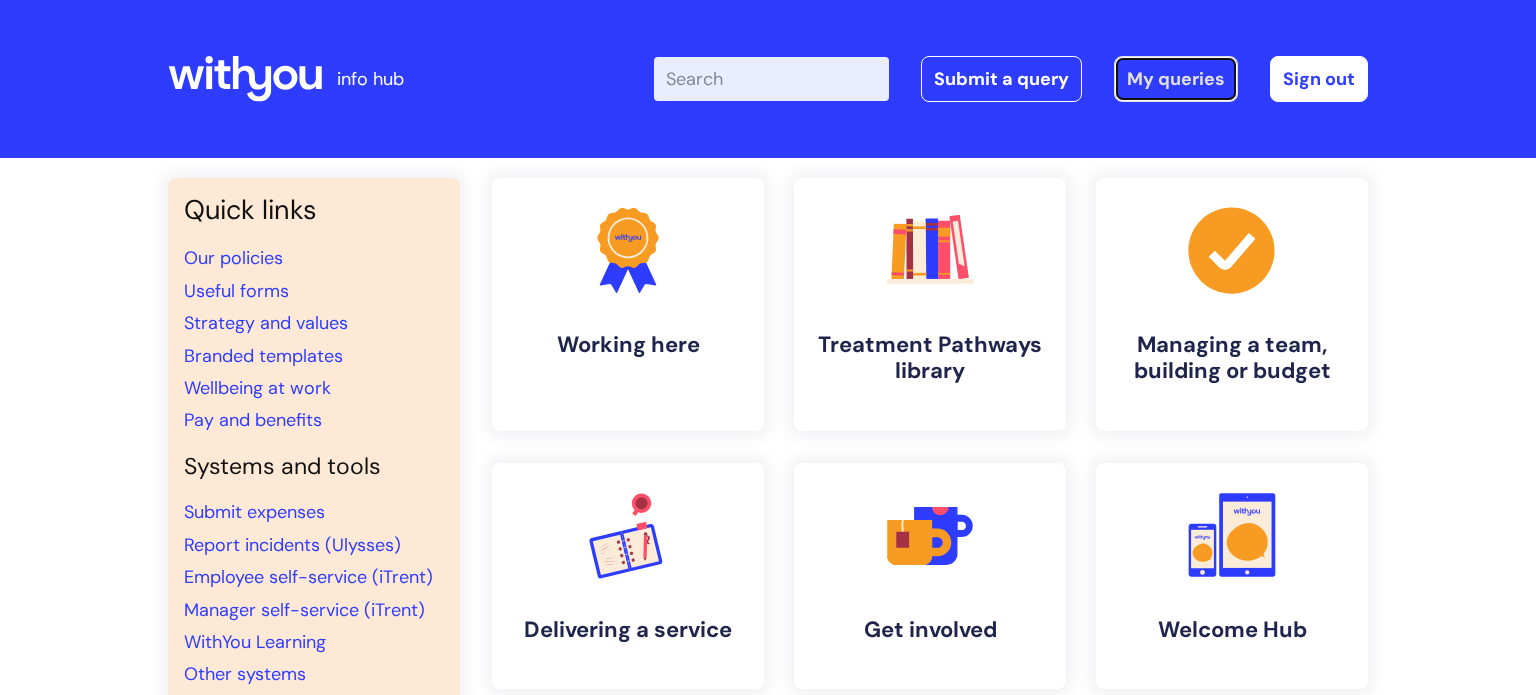 click on "My queries" at bounding box center [1176, 79] 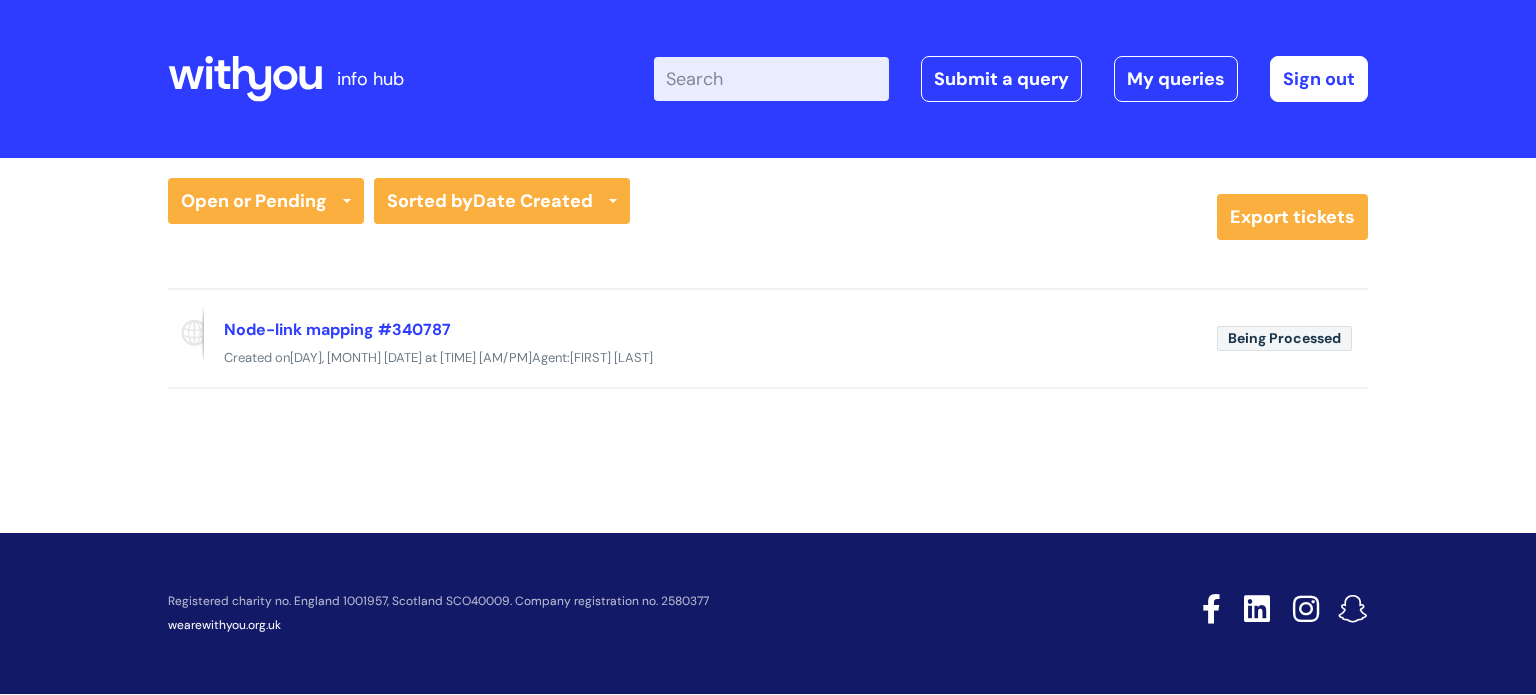 scroll, scrollTop: 0, scrollLeft: 0, axis: both 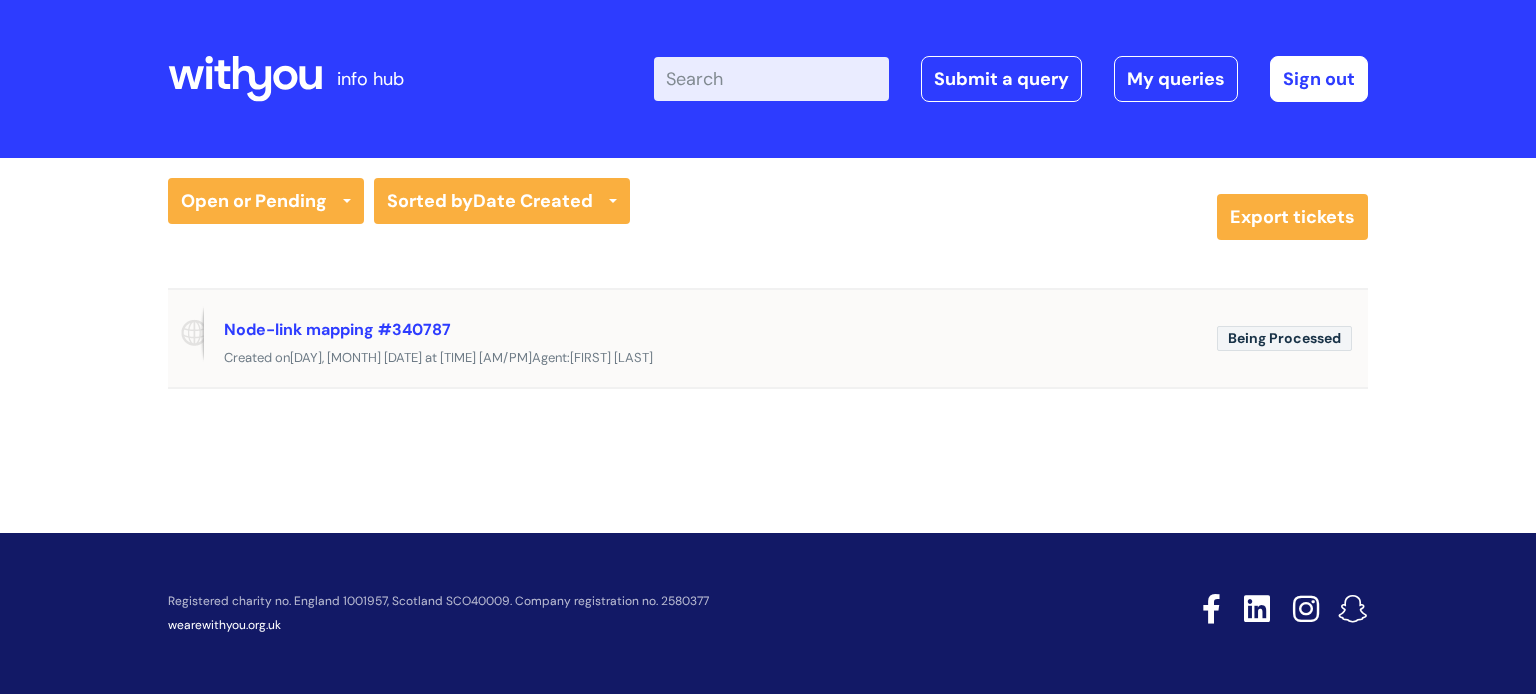 click on "Created on  Wed, 6 Aug at 12:06 PM
Agent:  Casey Leaver" at bounding box center [768, 358] 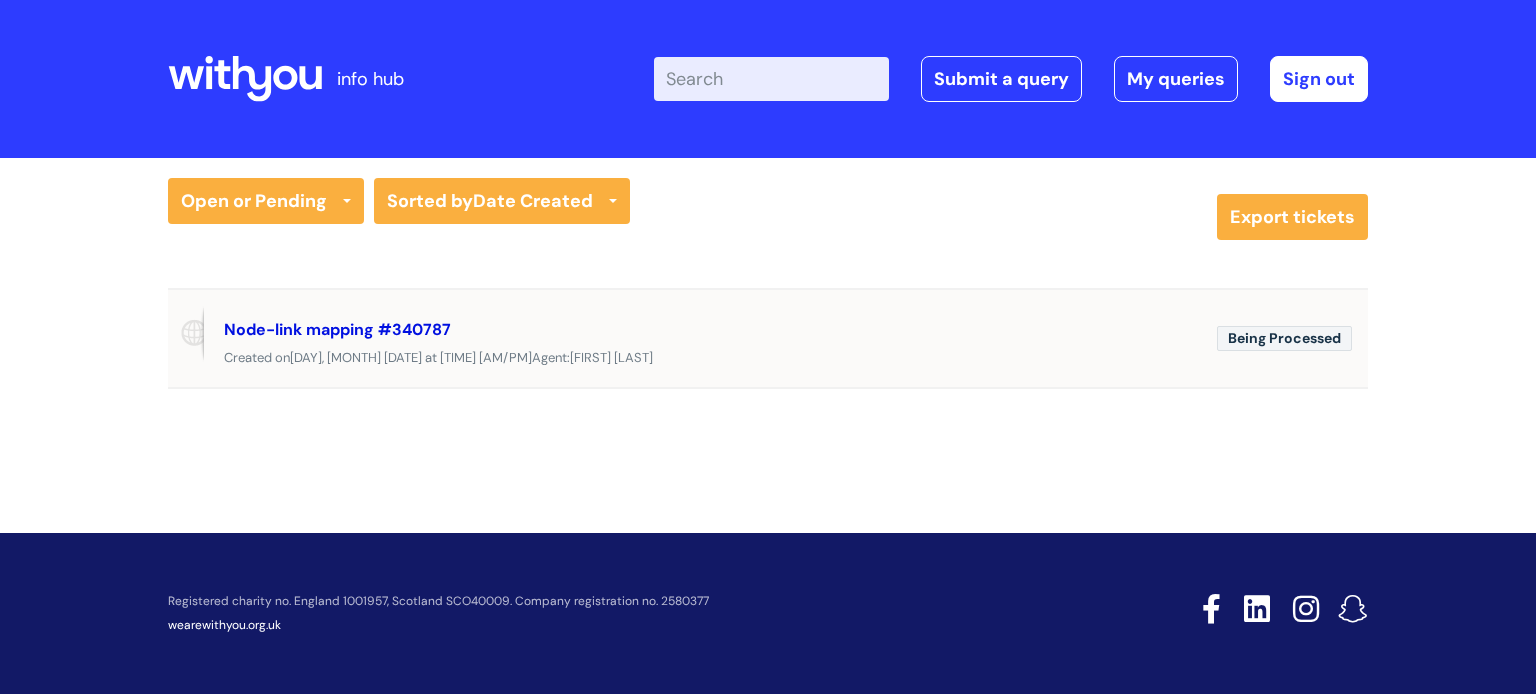 click on "Node-link mapping #340787" at bounding box center [337, 329] 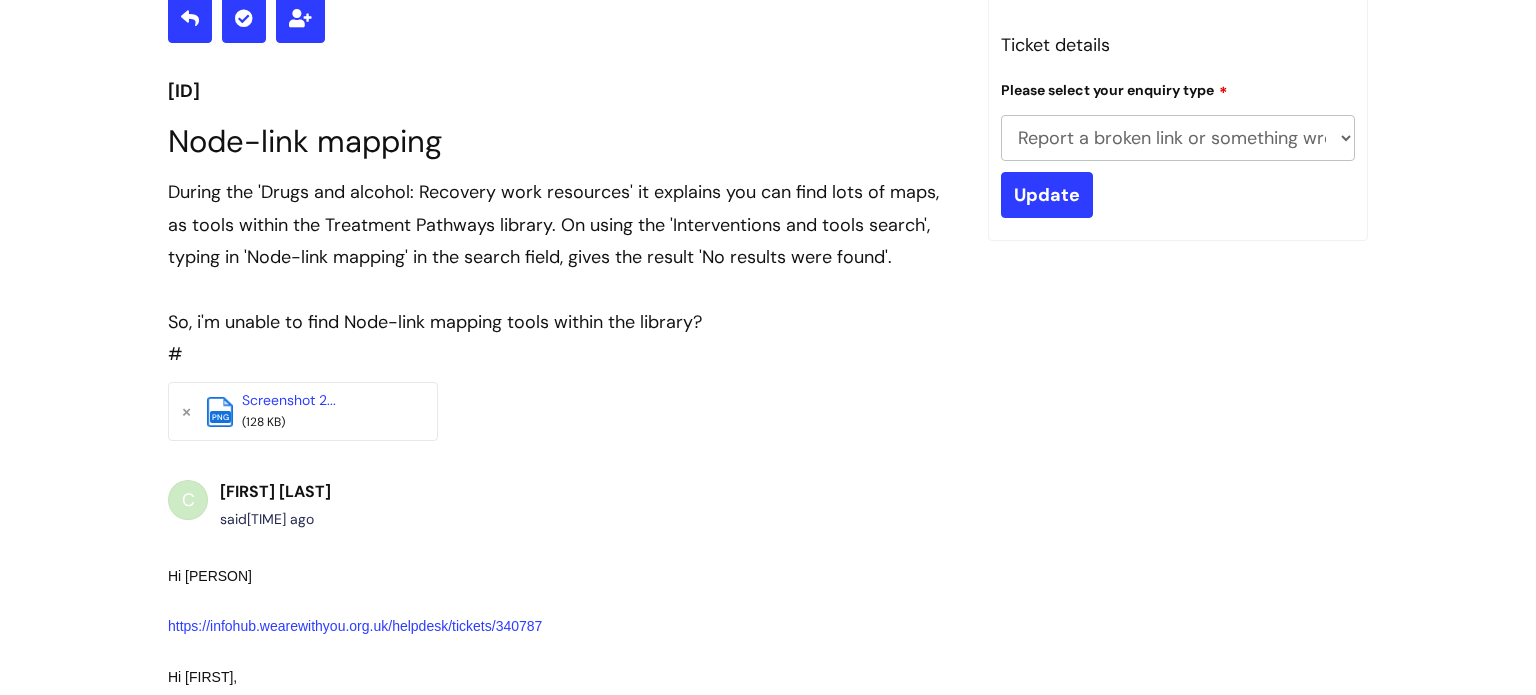 scroll, scrollTop: 252, scrollLeft: 0, axis: vertical 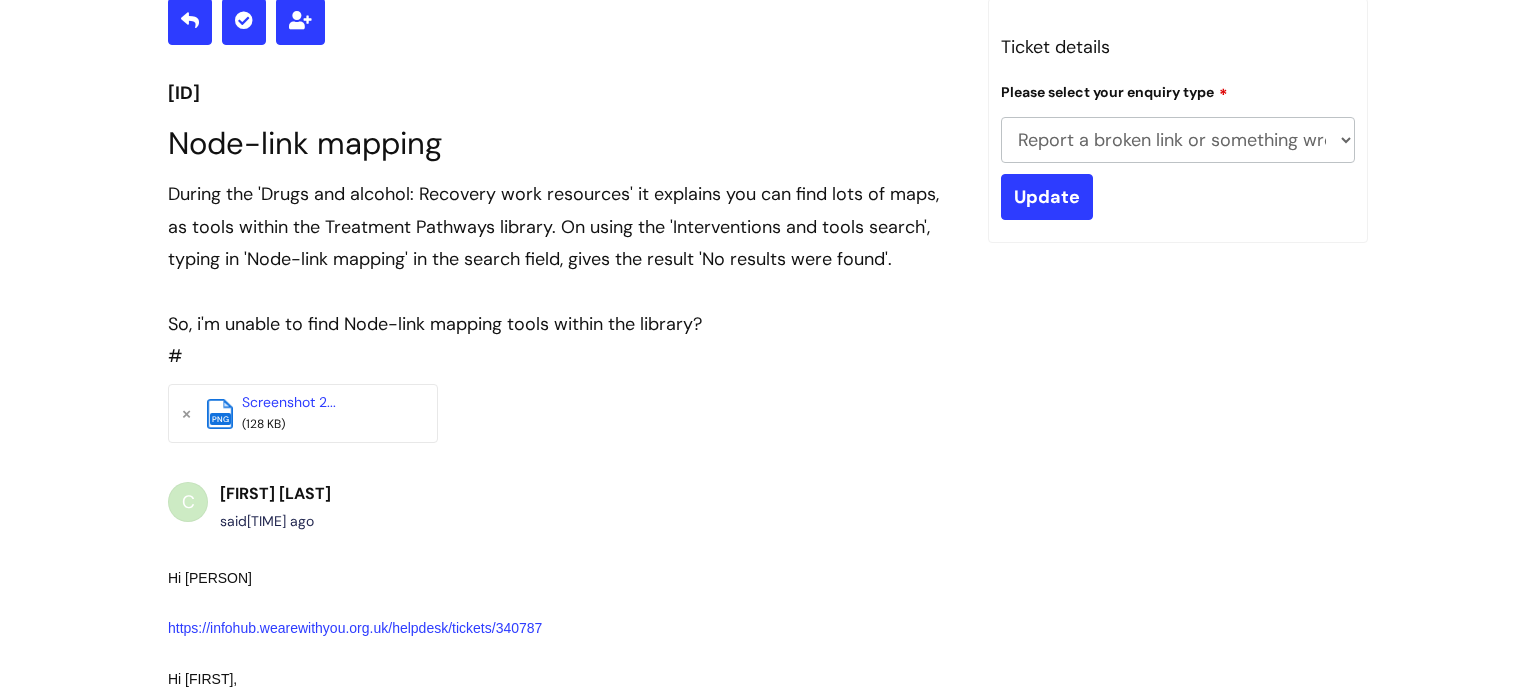 click on "(128 KB)" at bounding box center (322, 425) 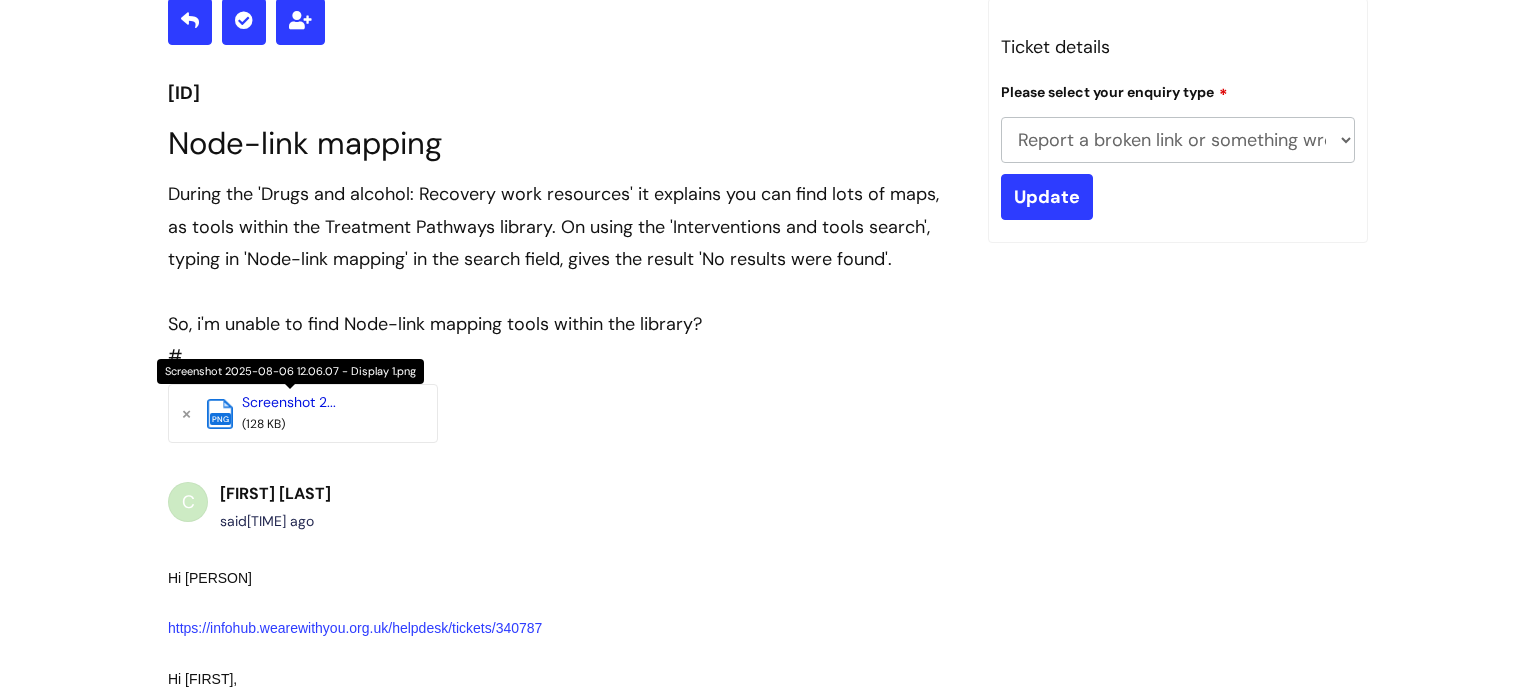 click on "Screenshot 2..." at bounding box center (289, 402) 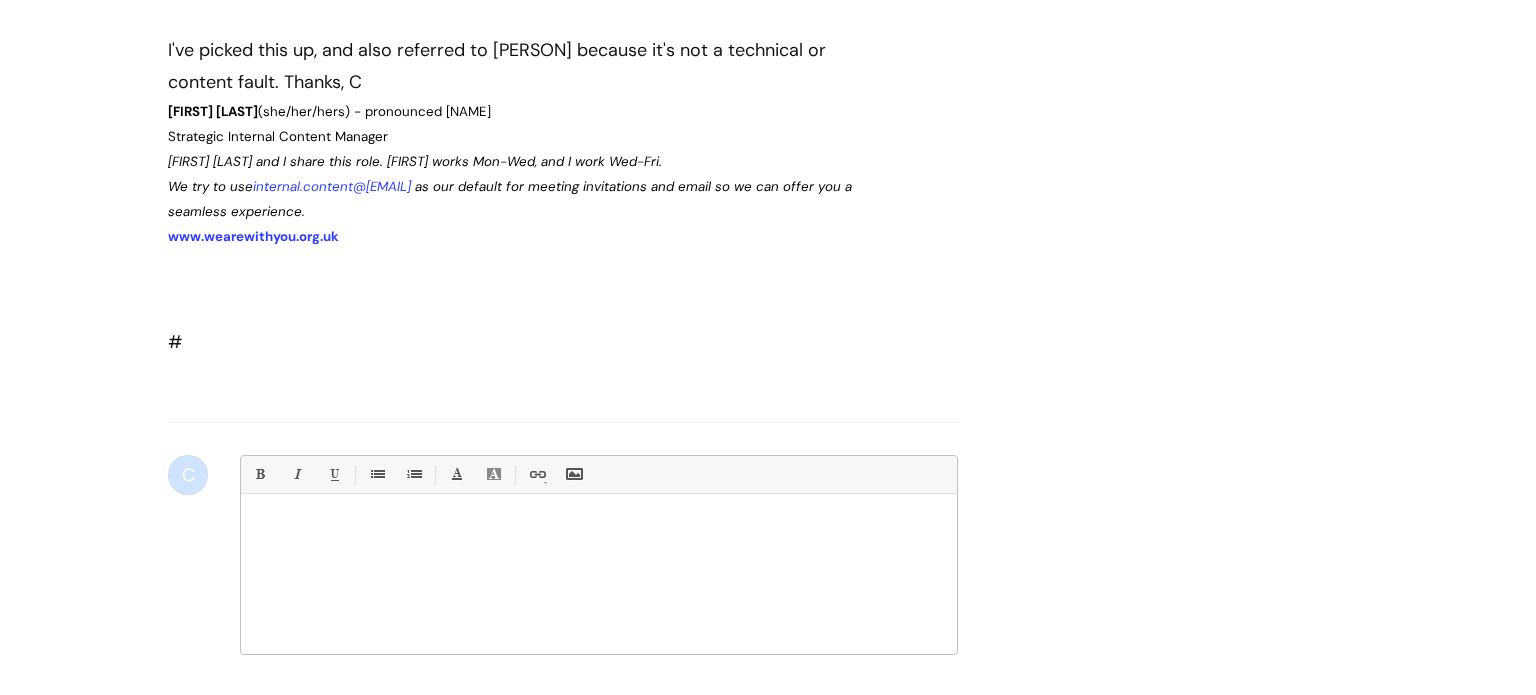 scroll, scrollTop: 1815, scrollLeft: 0, axis: vertical 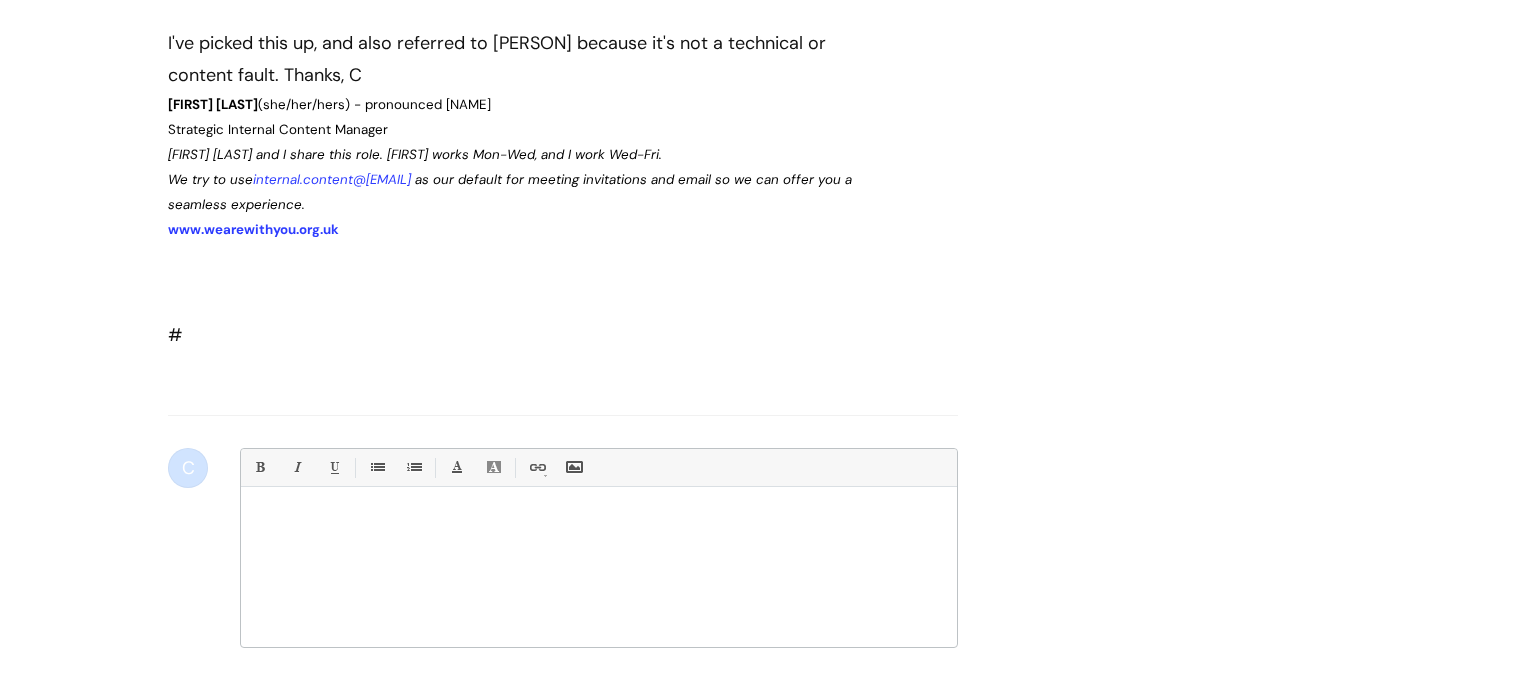 click at bounding box center (599, 521) 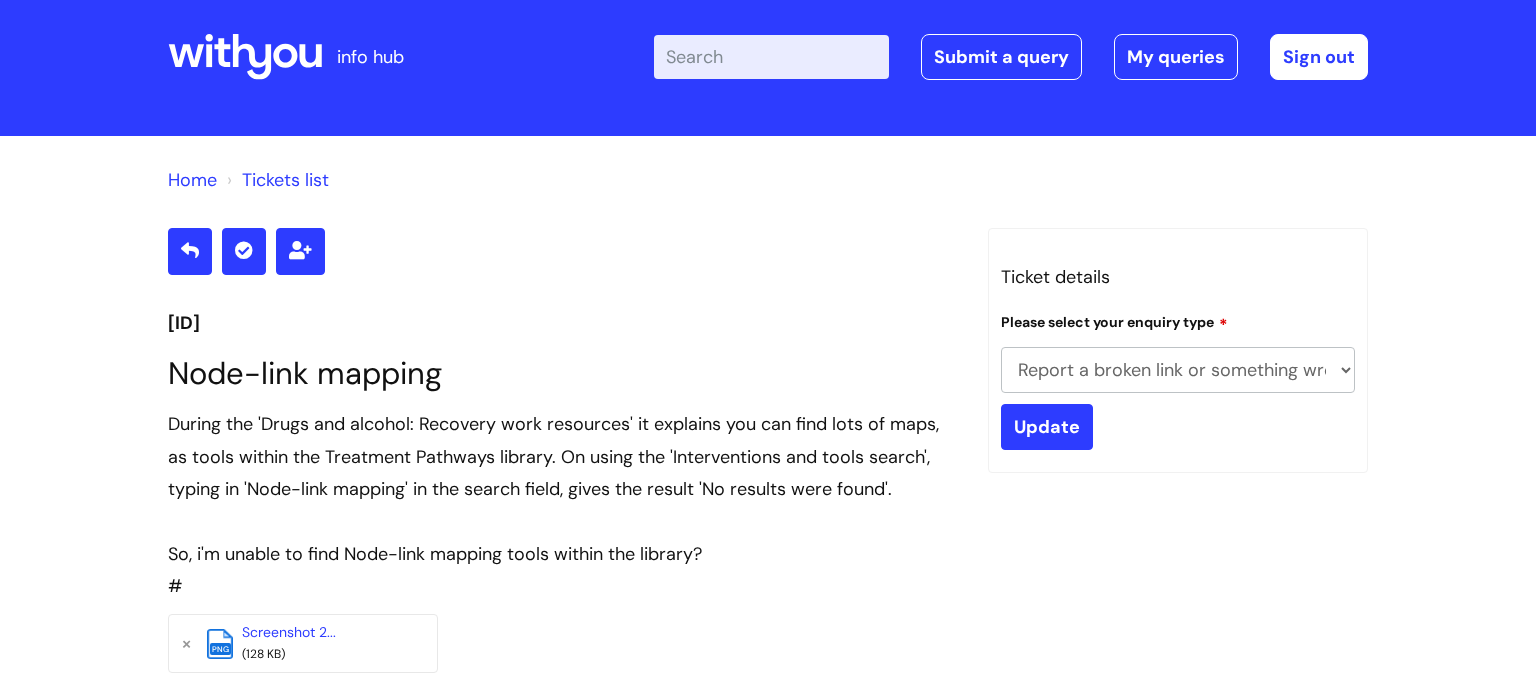 scroll, scrollTop: 26, scrollLeft: 0, axis: vertical 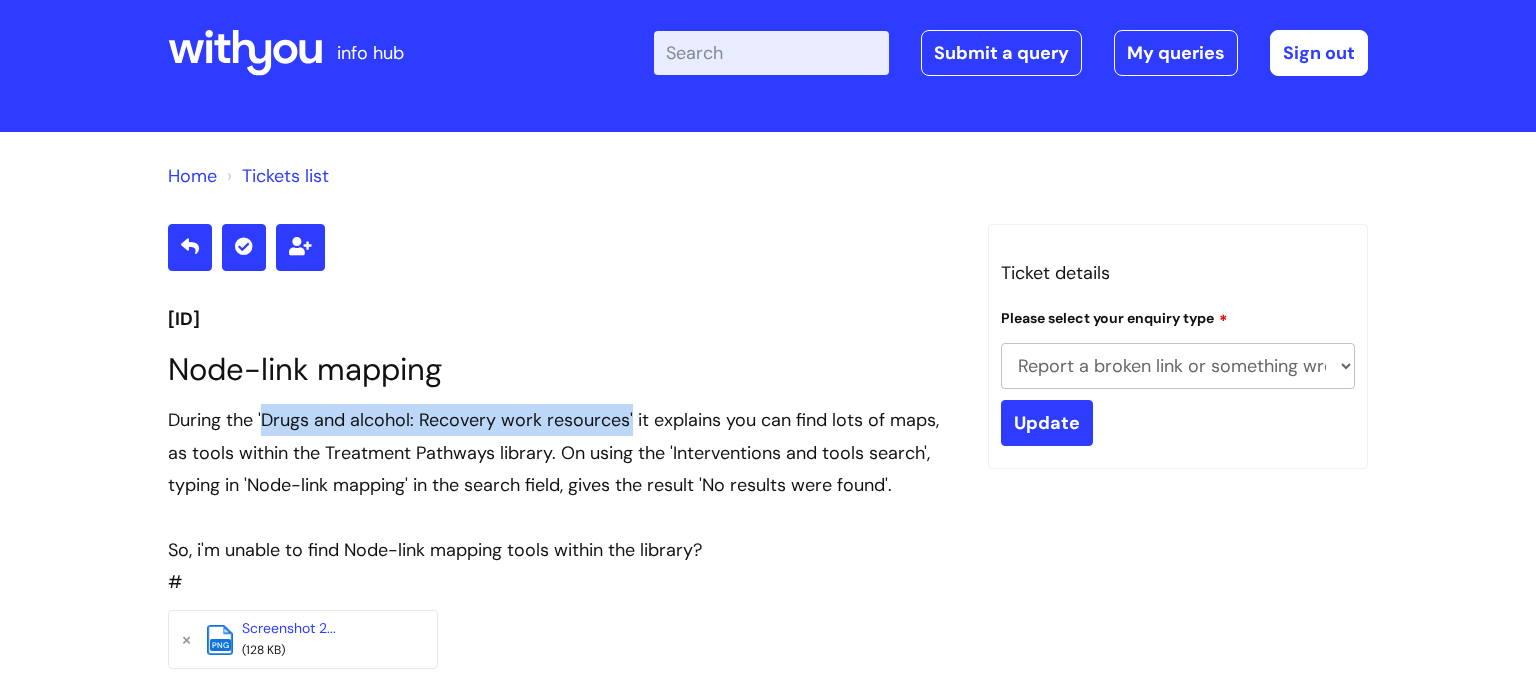 drag, startPoint x: 263, startPoint y: 419, endPoint x: 630, endPoint y: 426, distance: 367.06674 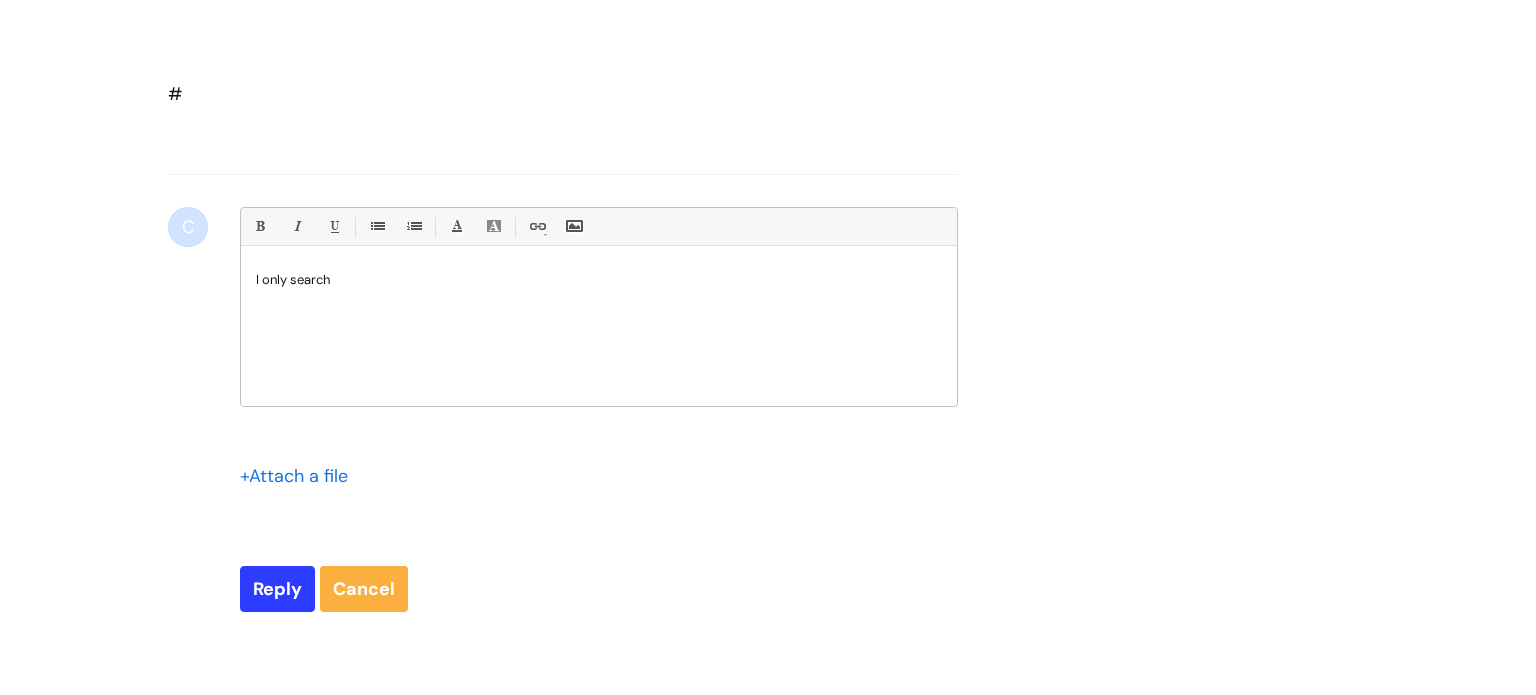 scroll, scrollTop: 2051, scrollLeft: 0, axis: vertical 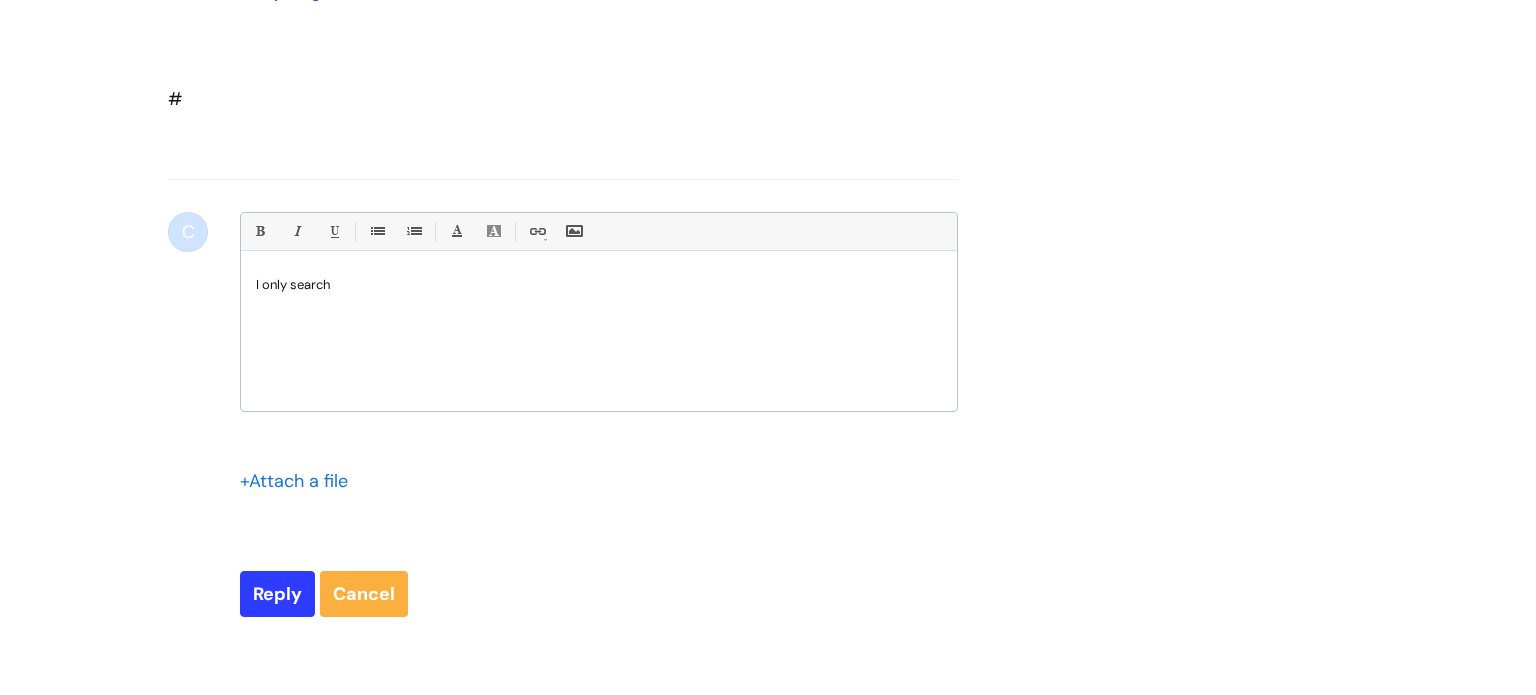 drag, startPoint x: 495, startPoint y: 295, endPoint x: 97, endPoint y: 261, distance: 399.44962 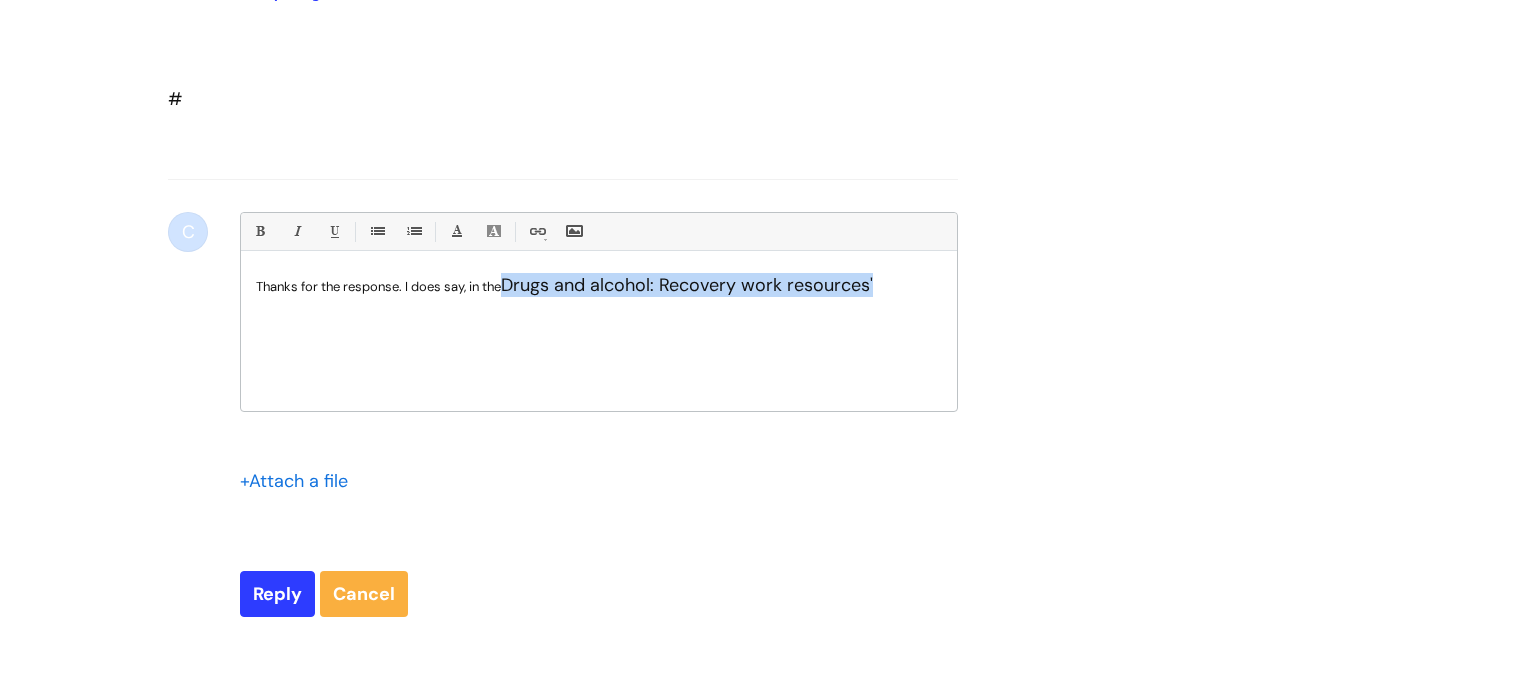 drag, startPoint x: 510, startPoint y: 286, endPoint x: 878, endPoint y: 270, distance: 368.34766 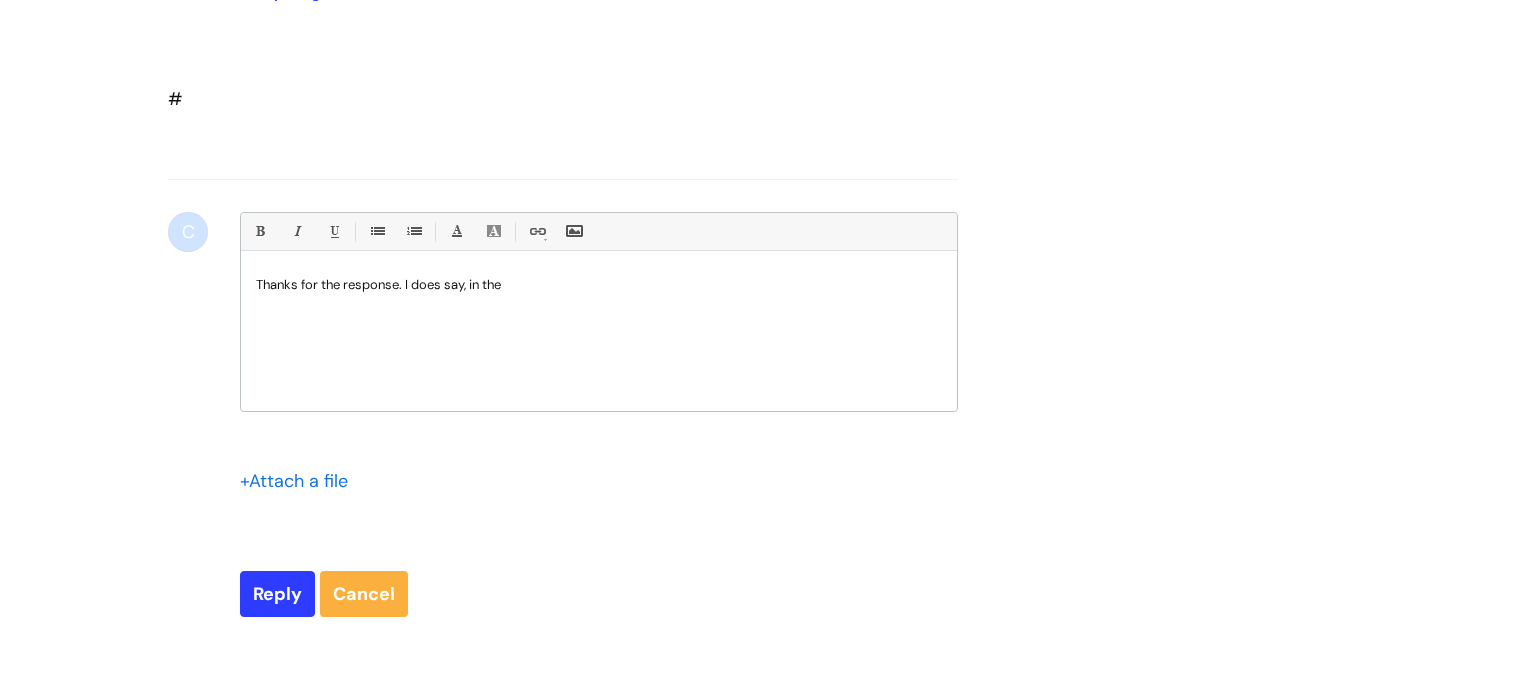 click on "Thanks for the response. I does say, in the" at bounding box center (599, 285) 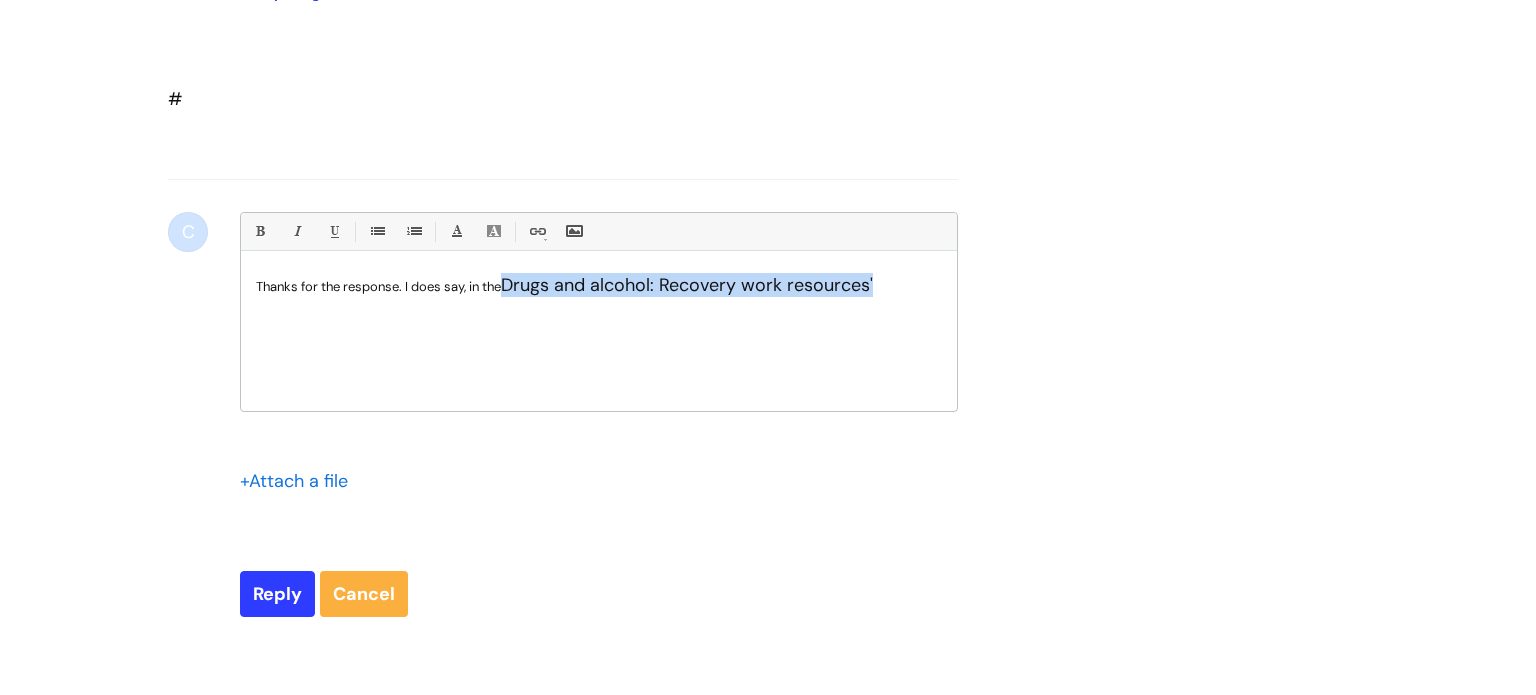drag, startPoint x: 888, startPoint y: 282, endPoint x: 510, endPoint y: 249, distance: 379.43774 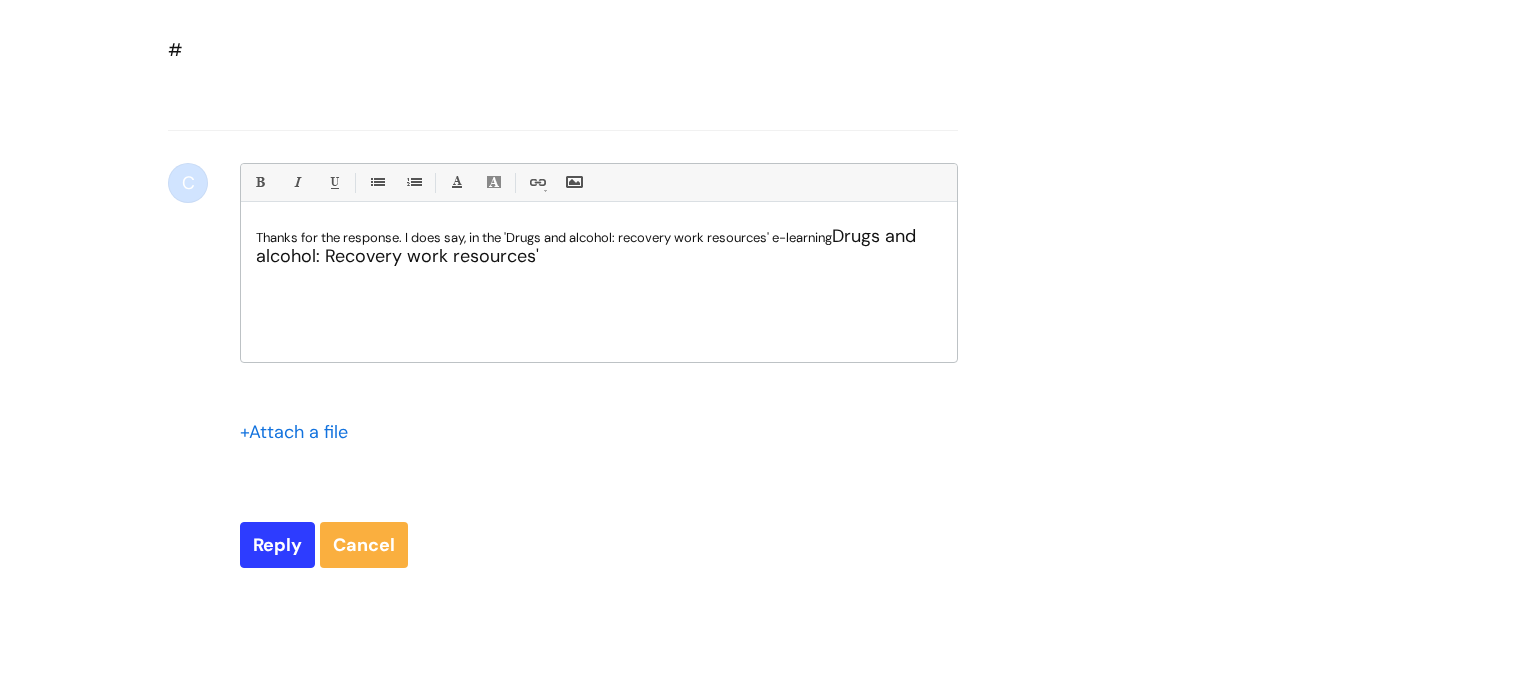 scroll, scrollTop: 2099, scrollLeft: 0, axis: vertical 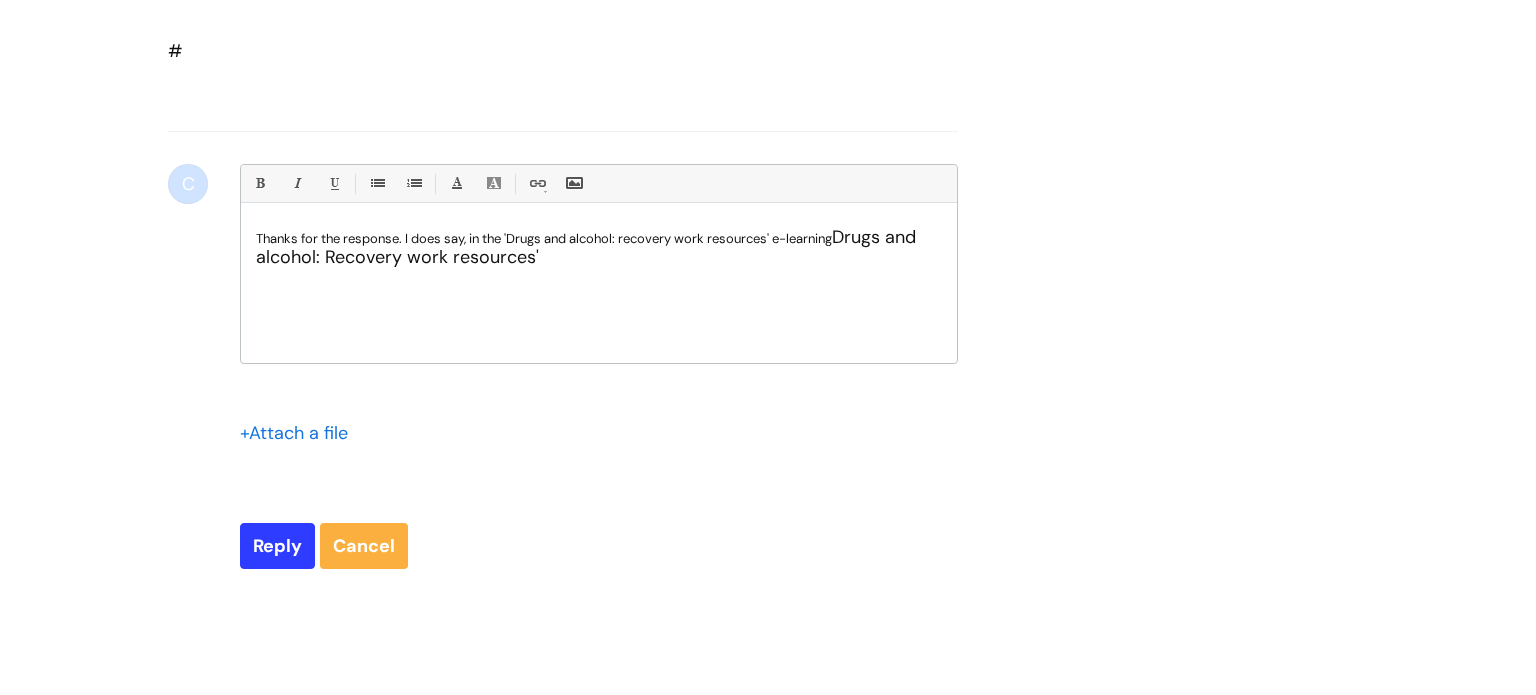 click on "Thanks for the response. I does say, in the 'Drugs and alcohol: recovery work resources' e-learning Drugs and alcohol: Recovery work resources'" at bounding box center (599, 248) 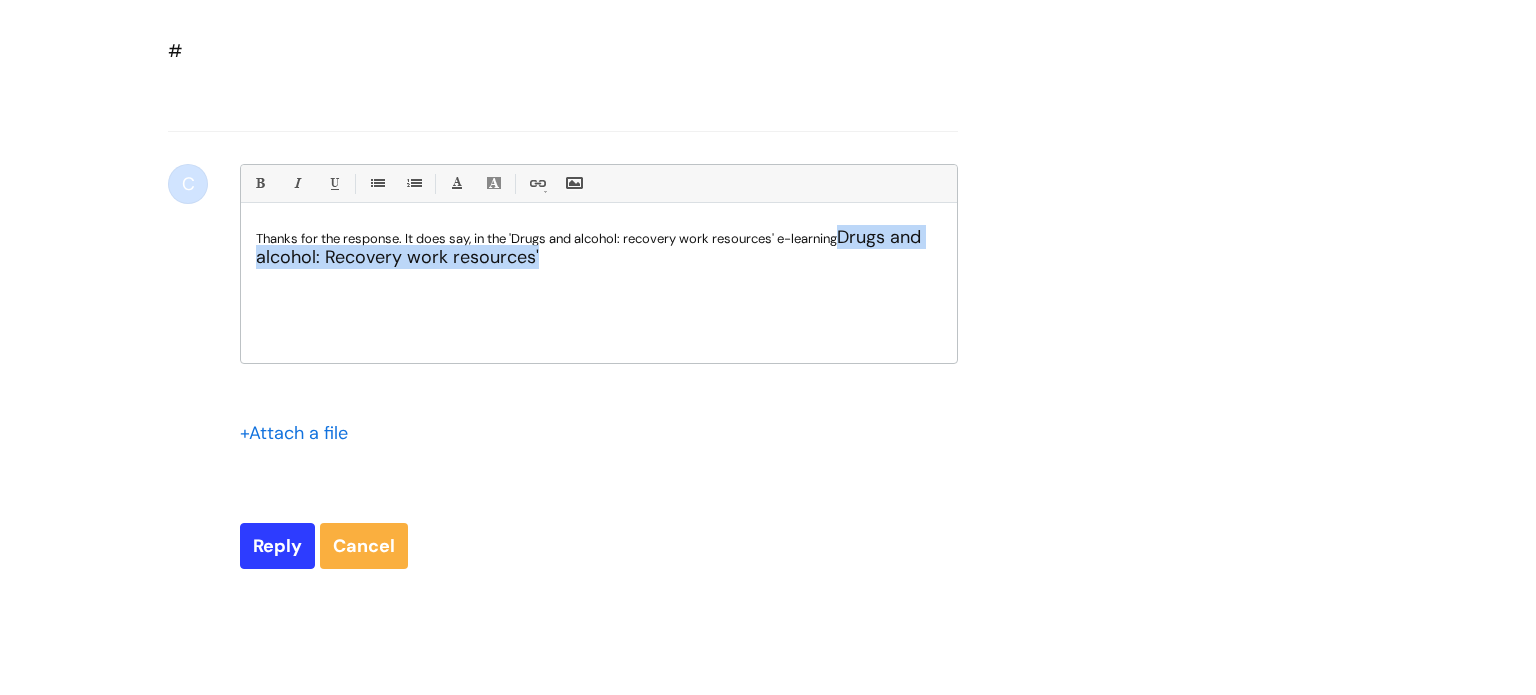 drag, startPoint x: 544, startPoint y: 258, endPoint x: 848, endPoint y: 239, distance: 304.59317 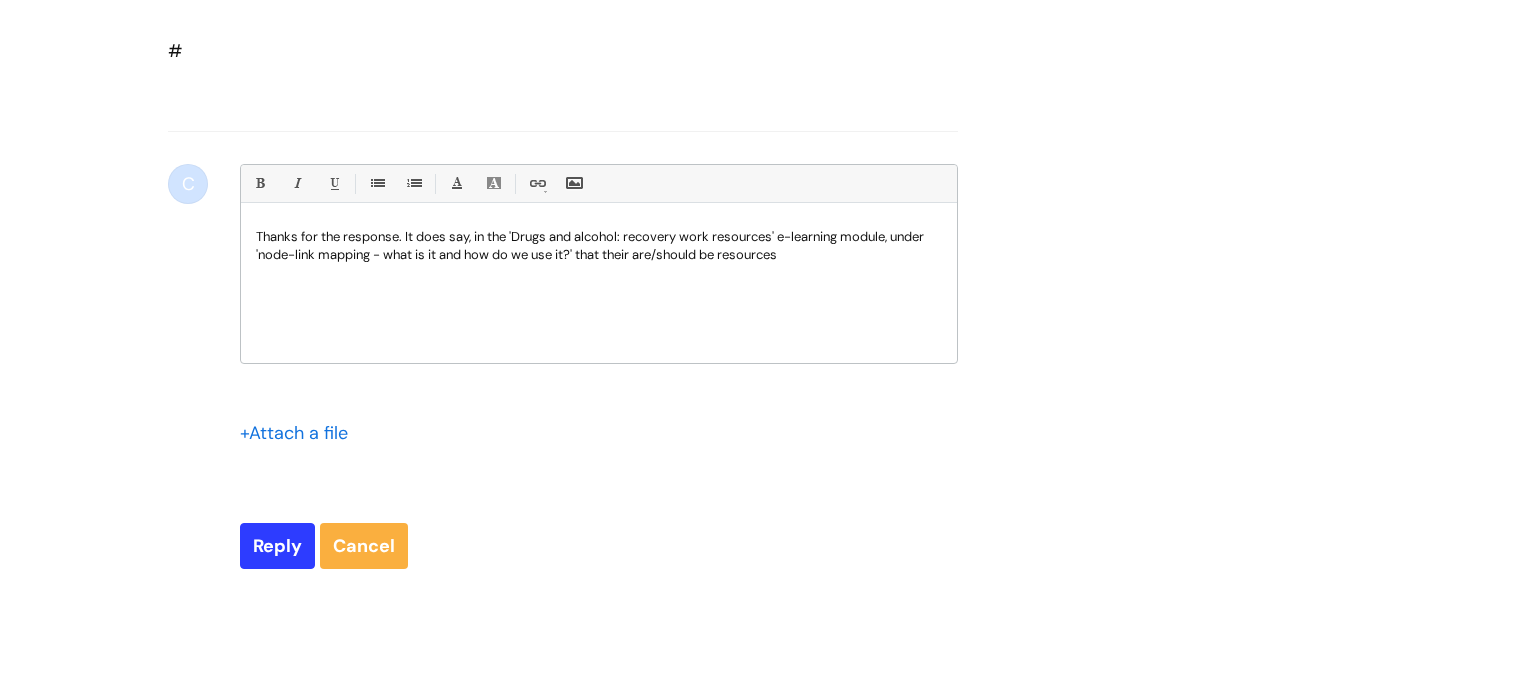 click on "Thanks for the response. It does say, in the 'Drugs and alcohol: recovery work resources' e-learning module, under 'node-link mapping - what is it and how do we use it?' that their are/should be resources" at bounding box center [599, 246] 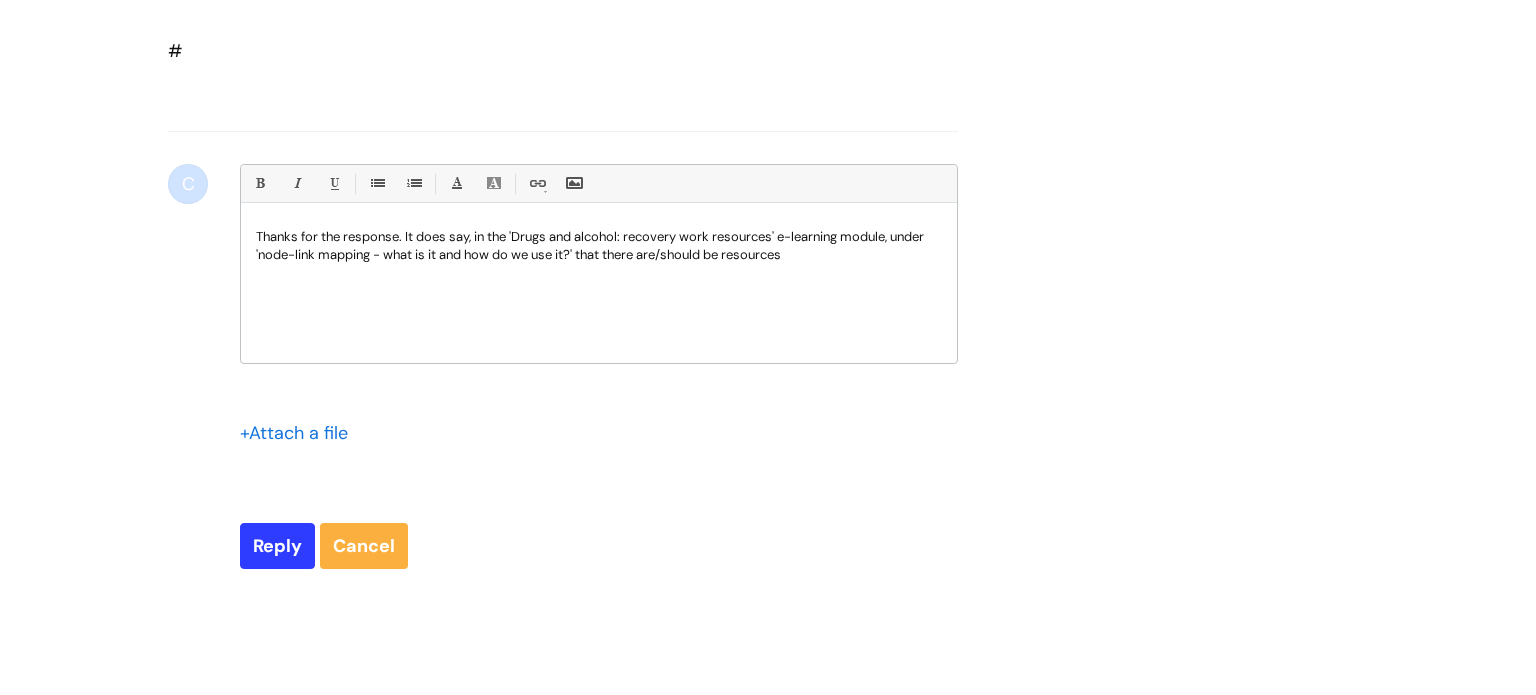 click on "Thanks for the response. It does say, in the 'Drugs and alcohol: recovery work resources' e-learning module, under 'node-link mapping - what is it and how do we use it?' that there are/should be resources" at bounding box center [599, 246] 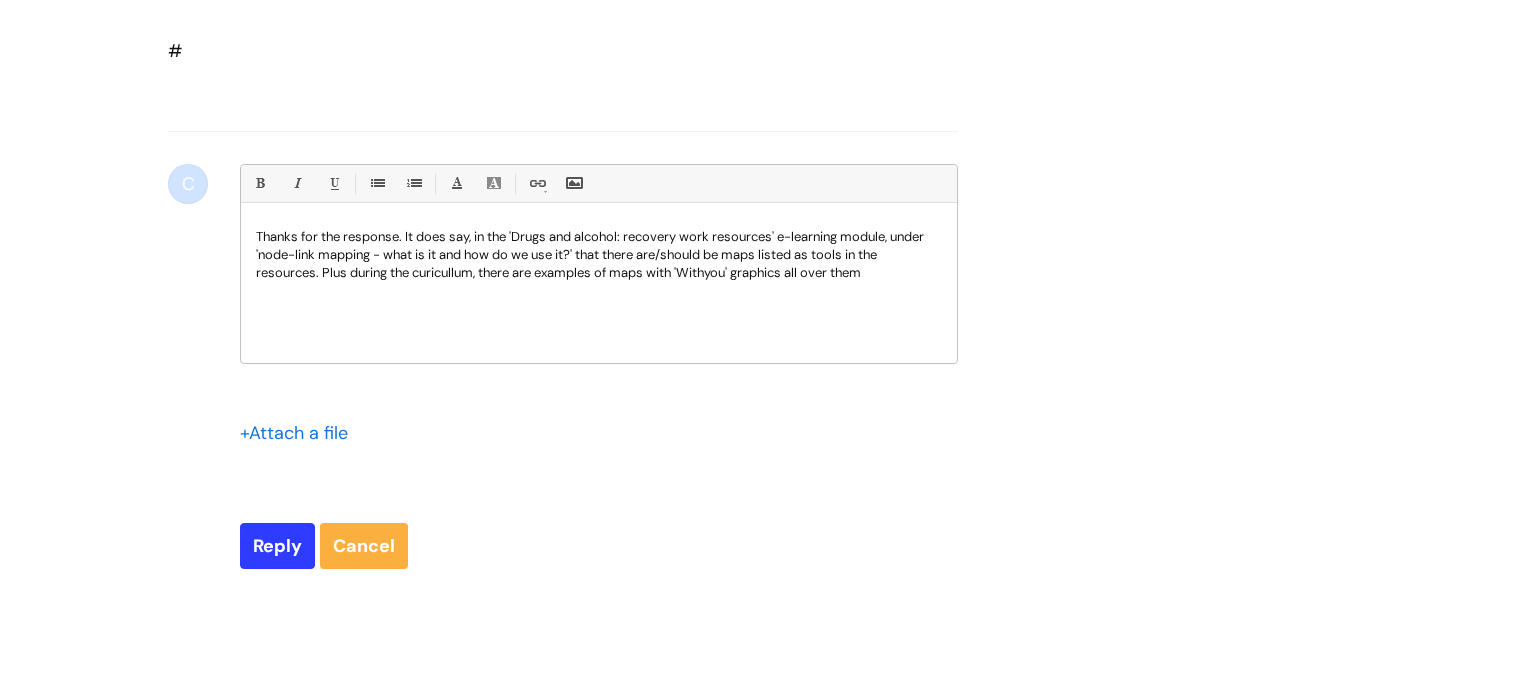 click on "Thanks for the response. It does say, in the 'Drugs and alcohol: recovery work resources' e-learning module, under 'node-link mapping - what is it and how do we use it?' that there are/should be maps listed as tools in the resources. Plus during the curicullum, there are examples of maps with 'Withyou' graphics all over them" at bounding box center (599, 288) 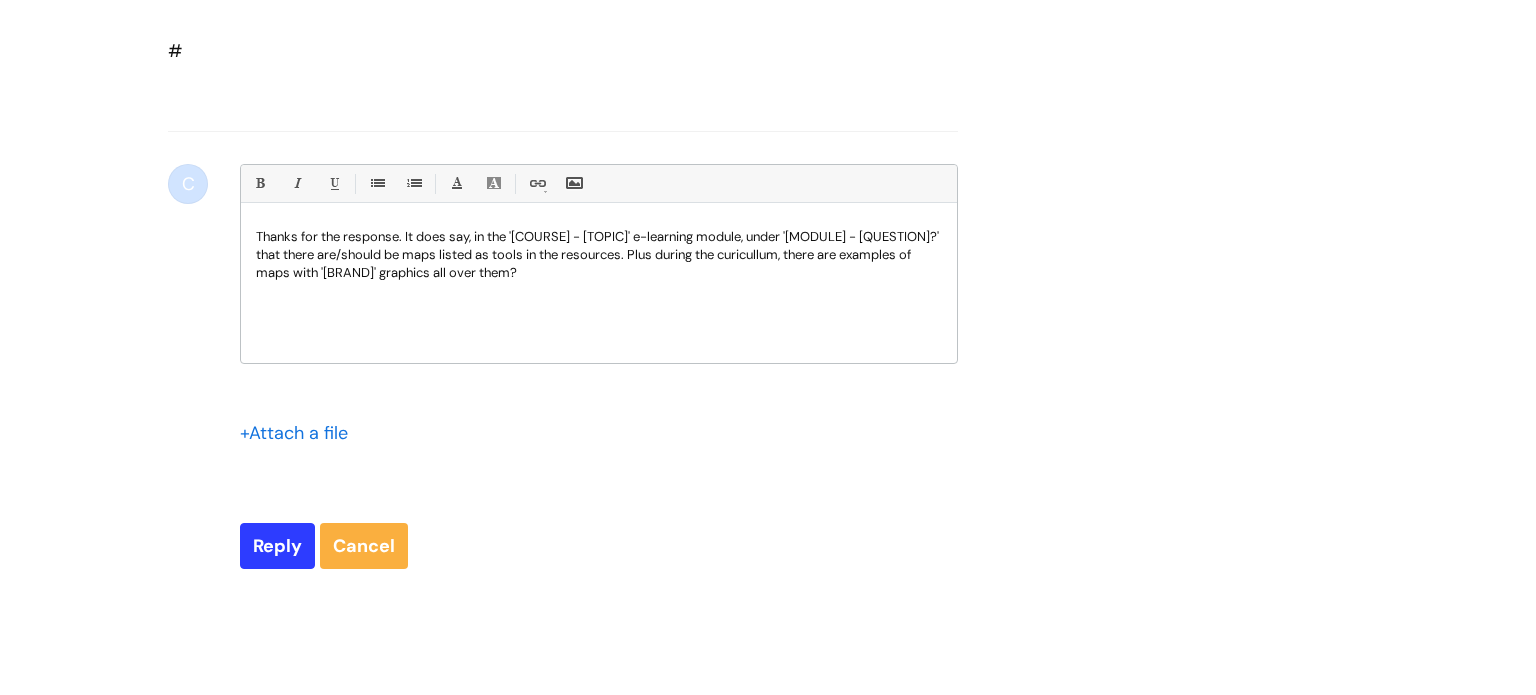click on "Thanks for the response. It does say, in the '[COURSE] - [TOPIC]' e-learning module, under '[MODULE] - [QUESTION]?' that there are/should be maps listed as tools in the resources. Plus during the curicullum, there are examples of maps with '[BRAND]' graphics all over them?" at bounding box center [599, 255] 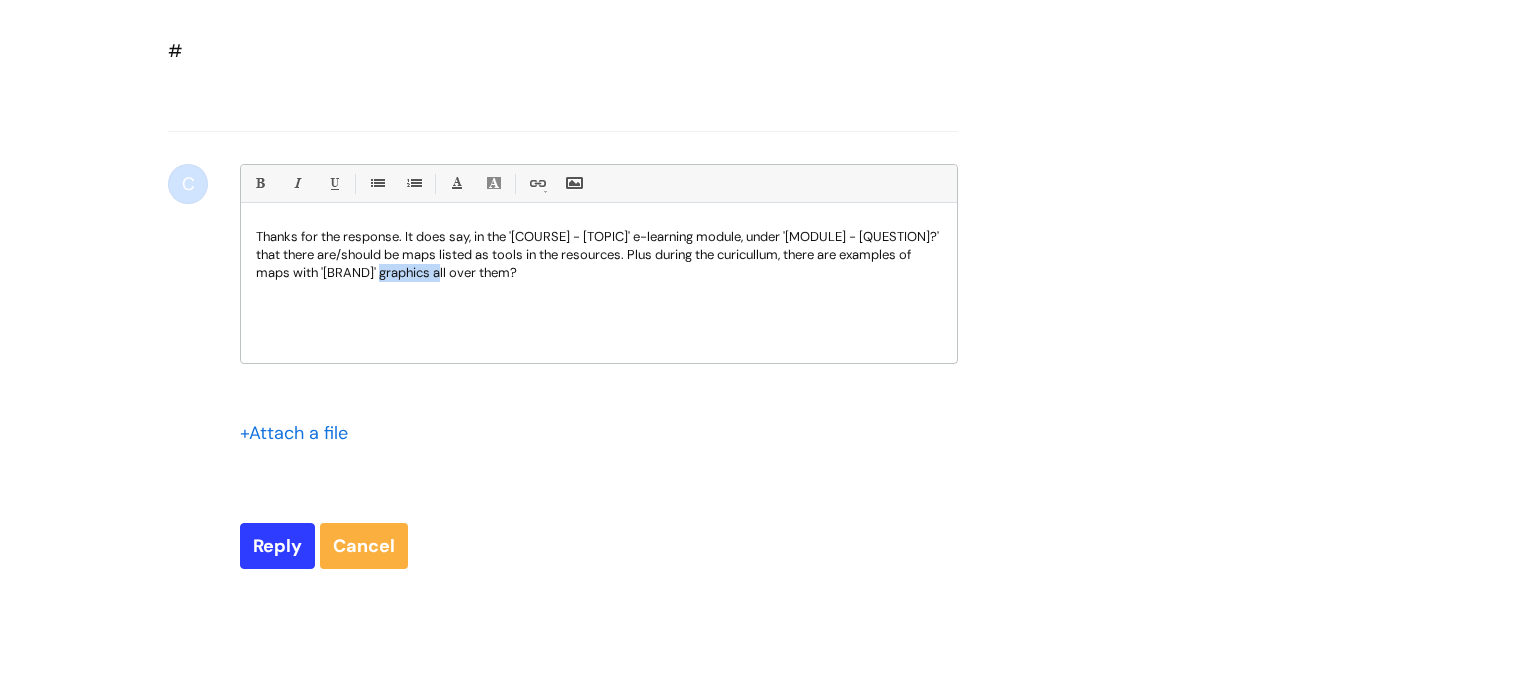 click on "Thanks for the response. It does say, in the '[COURSE] - [TOPIC]' e-learning module, under '[MODULE] - [QUESTION]?' that there are/should be maps listed as tools in the resources. Plus during the curicullum, there are examples of maps with '[BRAND]' graphics all over them?" at bounding box center (599, 255) 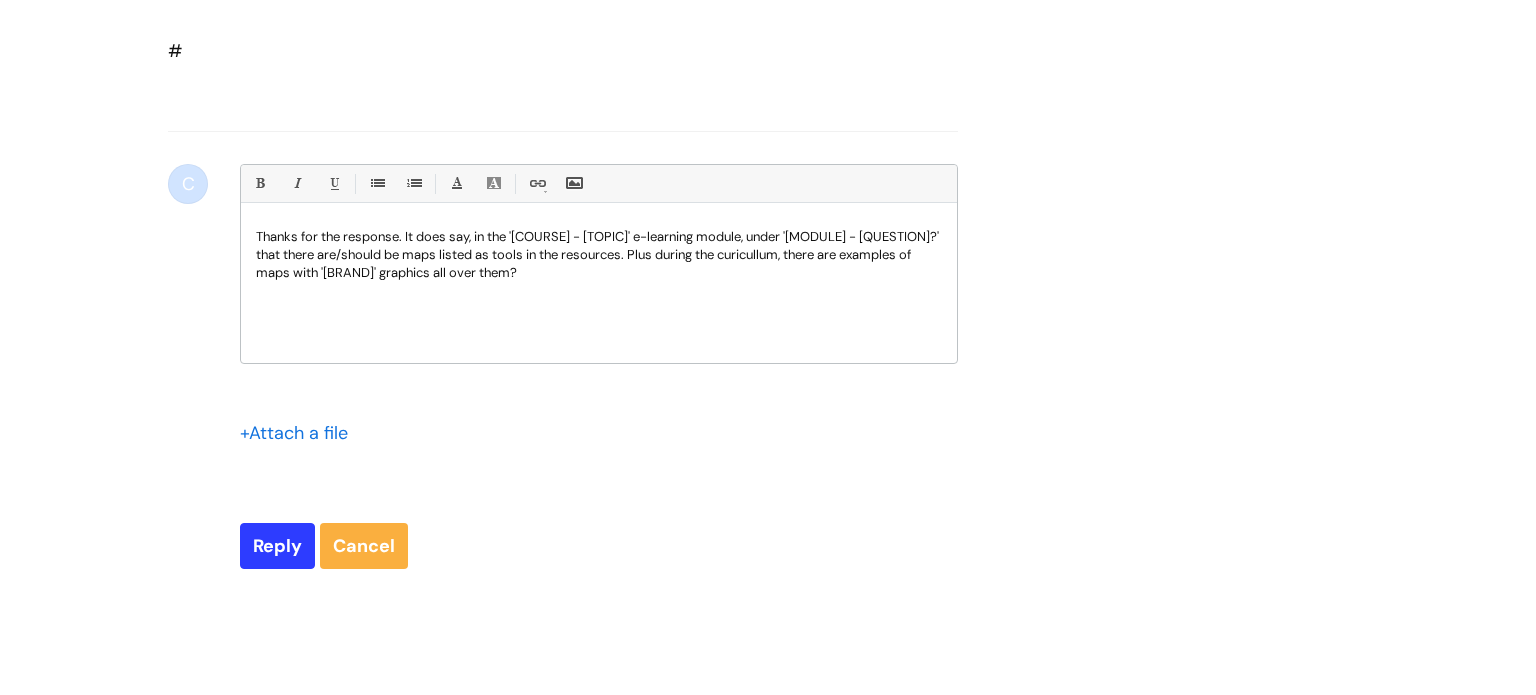 click on "Thanks for the response. It does say, in the '[COURSE] - [TOPIC]' e-learning module, under '[MODULE] - [QUESTION]?' that there are/should be maps listed as tools in the resources. Plus during the curicullum, there are examples of maps with '[BRAND]' graphics all over them?" at bounding box center (599, 255) 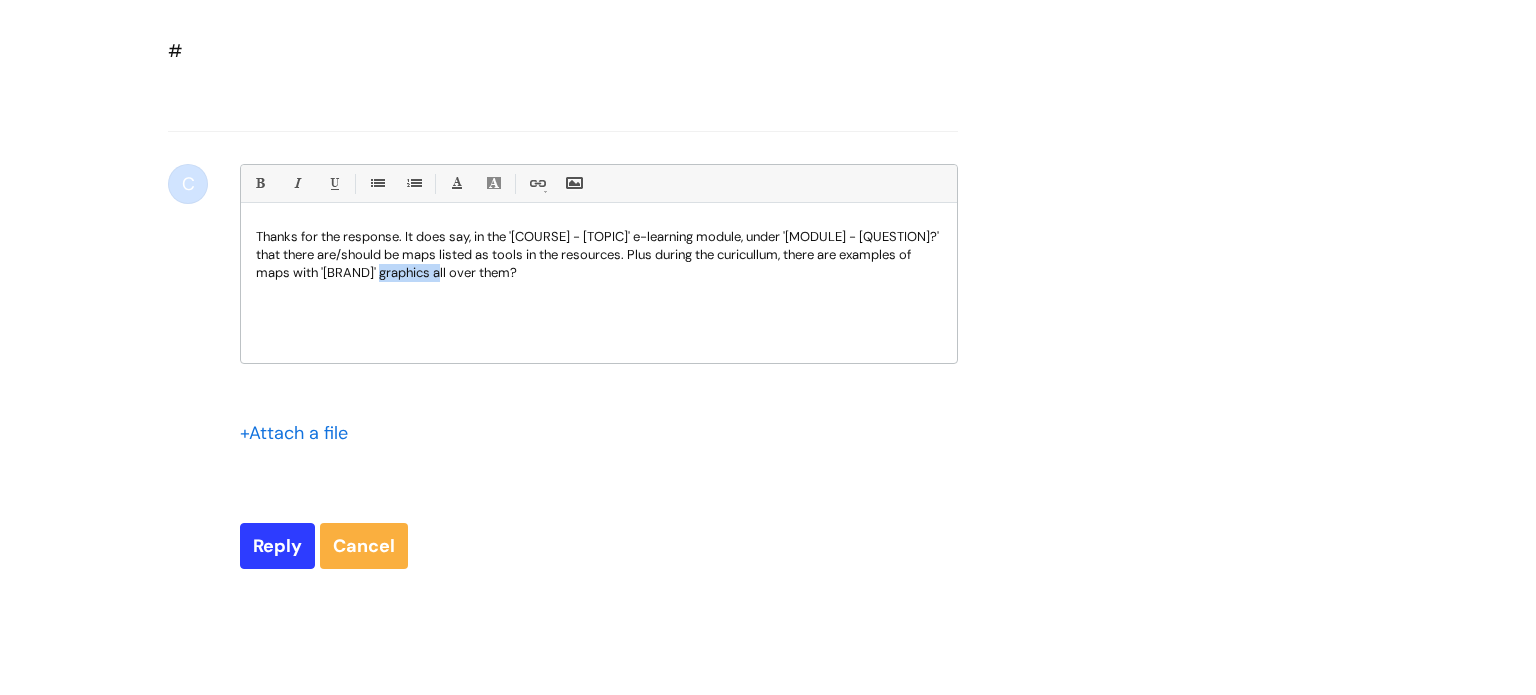 click on "Thanks for the response. It does say, in the '[COURSE] - [TOPIC]' e-learning module, under '[MODULE] - [QUESTION]?' that there are/should be maps listed as tools in the resources. Plus during the curicullum, there are examples of maps with '[BRAND]' graphics all over them?" at bounding box center (599, 255) 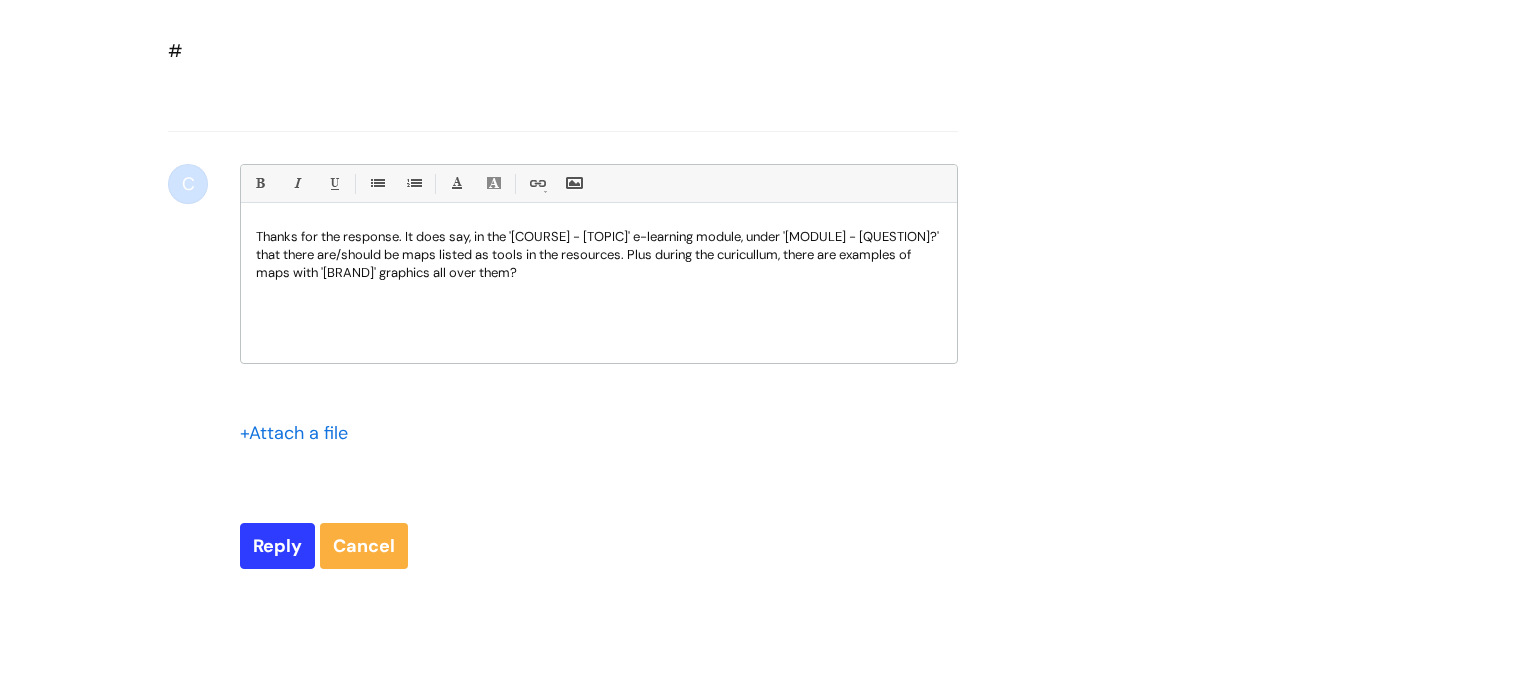 click on "Thanks for the response. It does say, in the '[COURSE] - [TOPIC]' e-learning module, under '[MODULE] - [QUESTION]?' that there are/should be maps listed as tools in the resources. Plus during the curicullum, there are examples of maps with '[BRAND]' graphics all over them?" at bounding box center [599, 255] 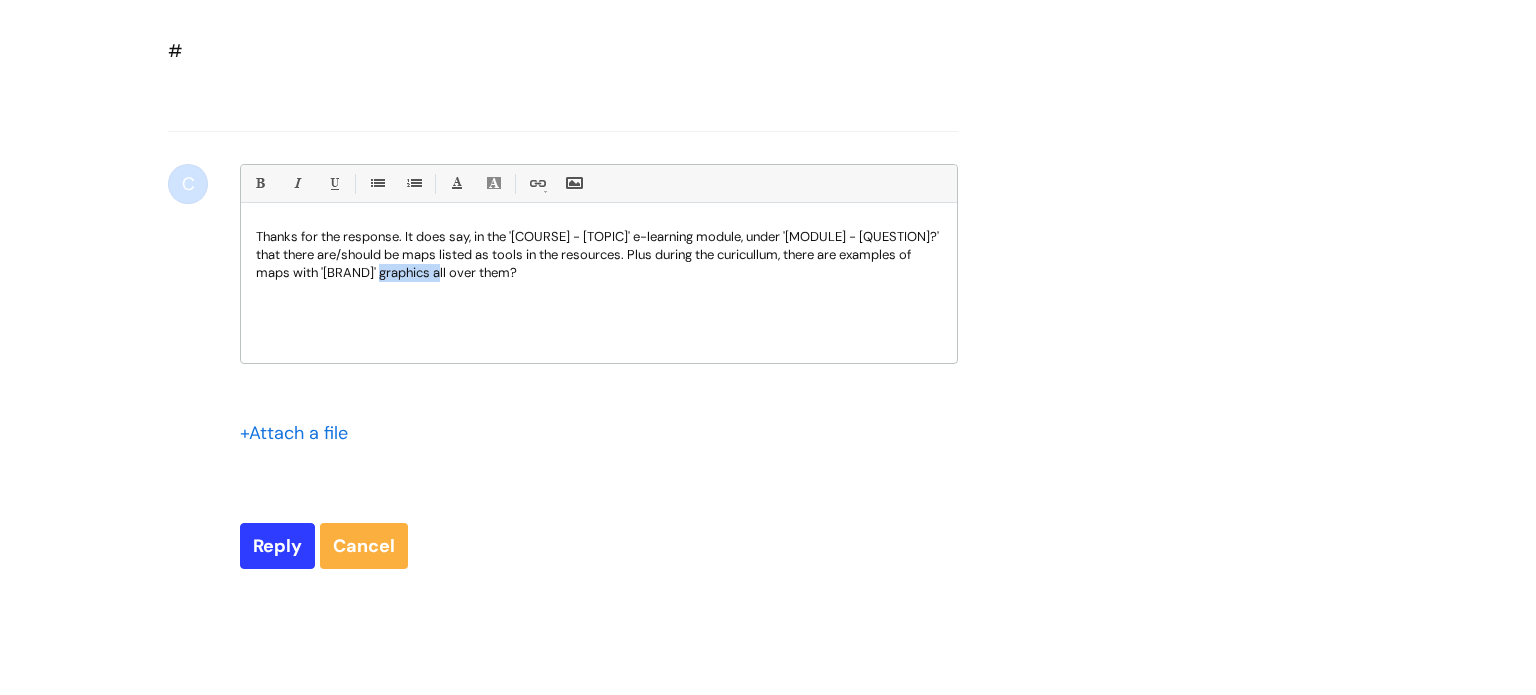 click on "Thanks for the response. It does say, in the '[COURSE] - [TOPIC]' e-learning module, under '[MODULE] - [QUESTION]?' that there are/should be maps listed as tools in the resources. Plus during the curicullum, there are examples of maps with '[BRAND]' graphics all over them?" at bounding box center (599, 255) 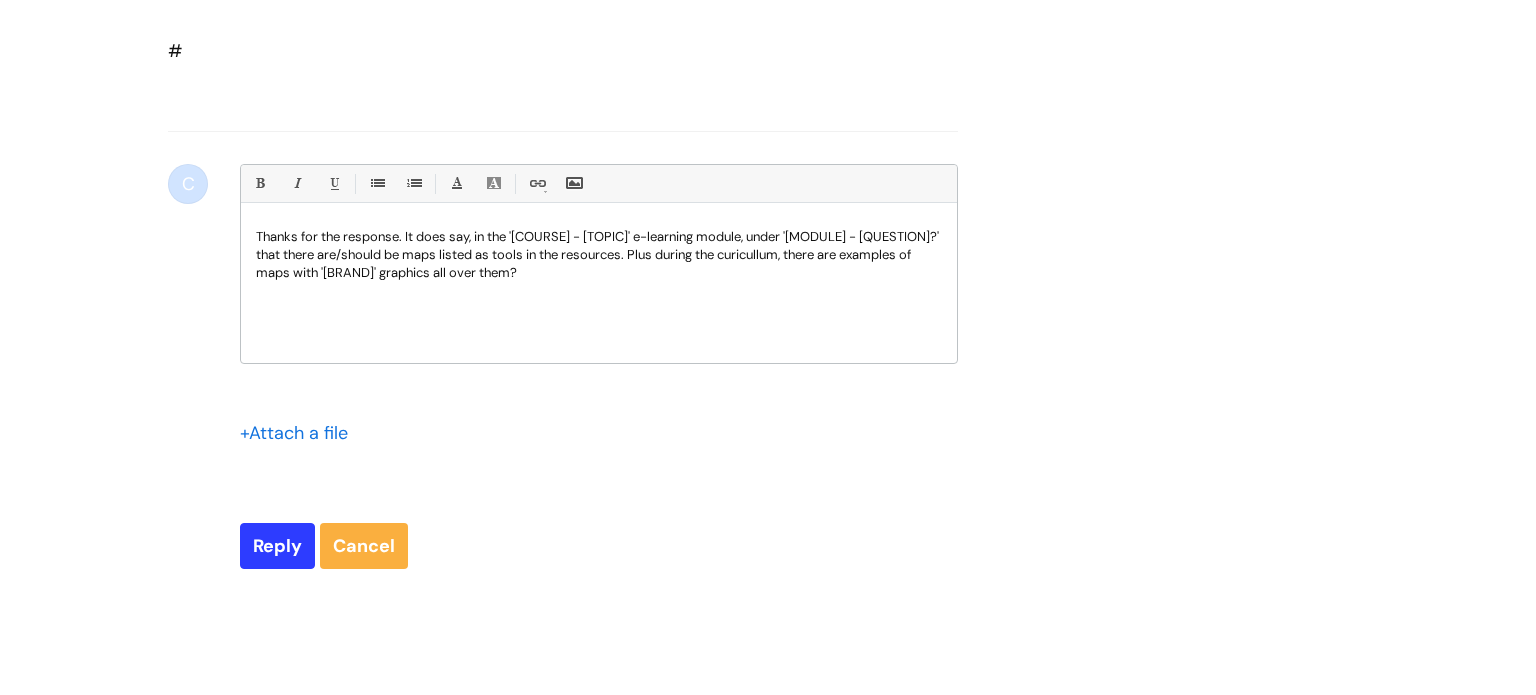 click on "Thanks for the response. It does say, in the '[COURSE] - [TOPIC]' e-learning module, under '[MODULE] - [QUESTION]?' that there are/should be maps listed as tools in the resources. Plus during the curicullum, there are examples of maps with '[BRAND]' graphics all over them?" at bounding box center (599, 288) 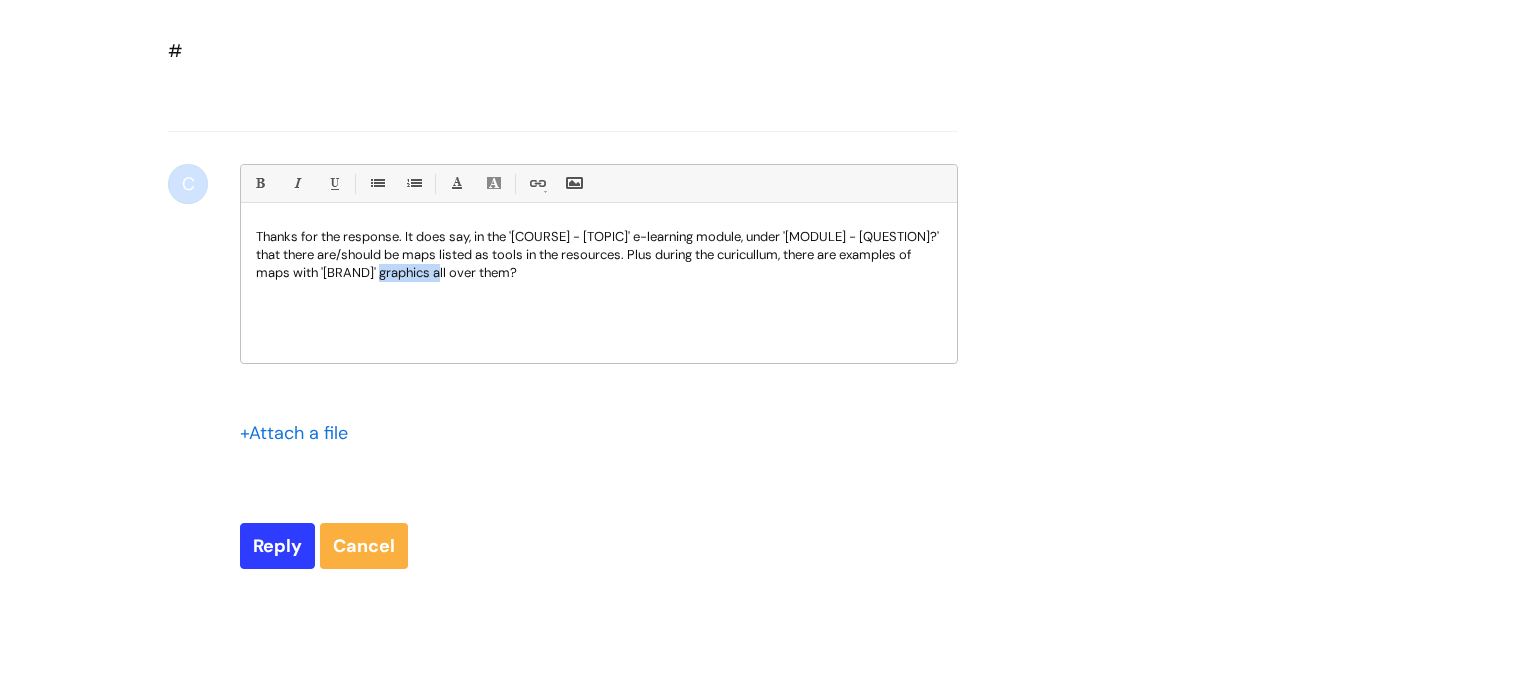 click on "Thanks for the response. It does say, in the '[COURSE] - [TOPIC]' e-learning module, under '[MODULE] - [QUESTION]?' that there are/should be maps listed as tools in the resources. Plus during the curicullum, there are examples of maps with '[BRAND]' graphics all over them?" at bounding box center (599, 255) 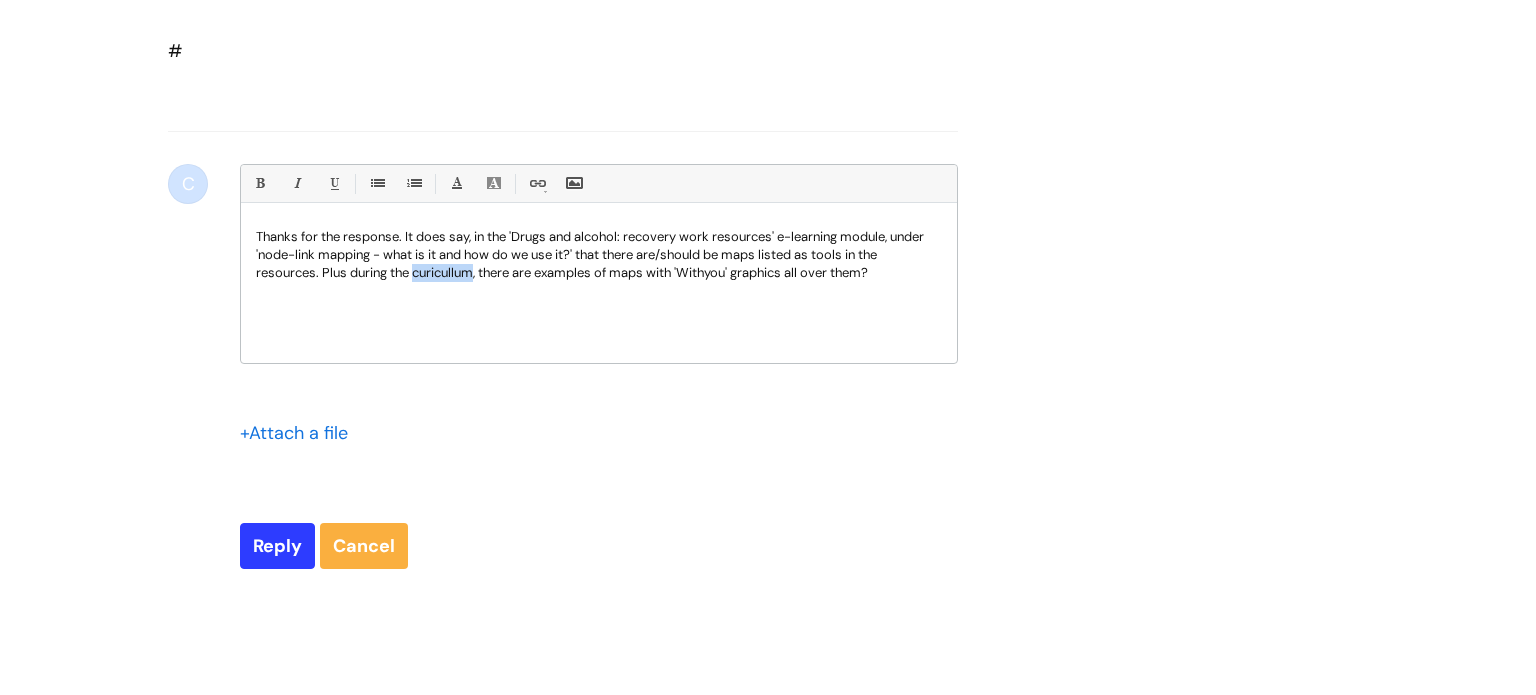 drag, startPoint x: 478, startPoint y: 266, endPoint x: 414, endPoint y: 269, distance: 64.070274 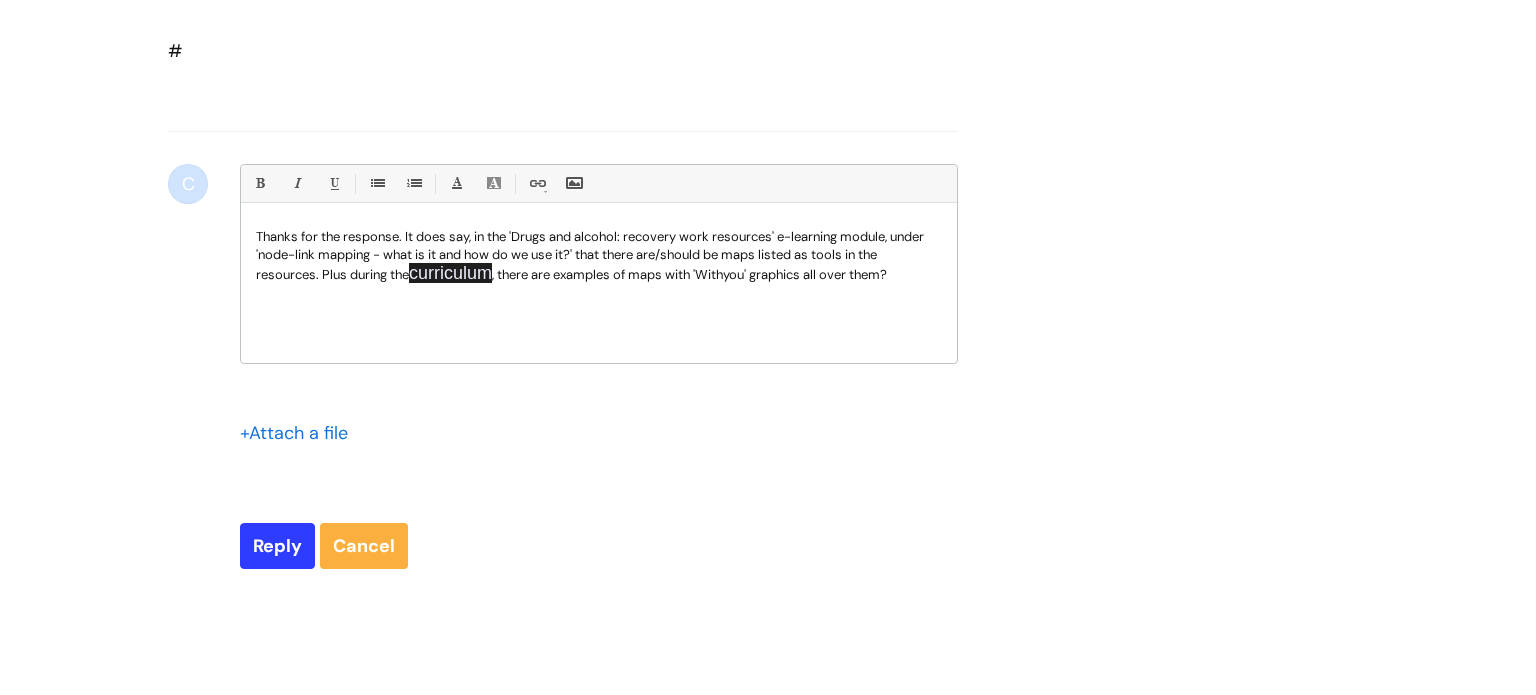 click on "curriculum" at bounding box center (450, 273) 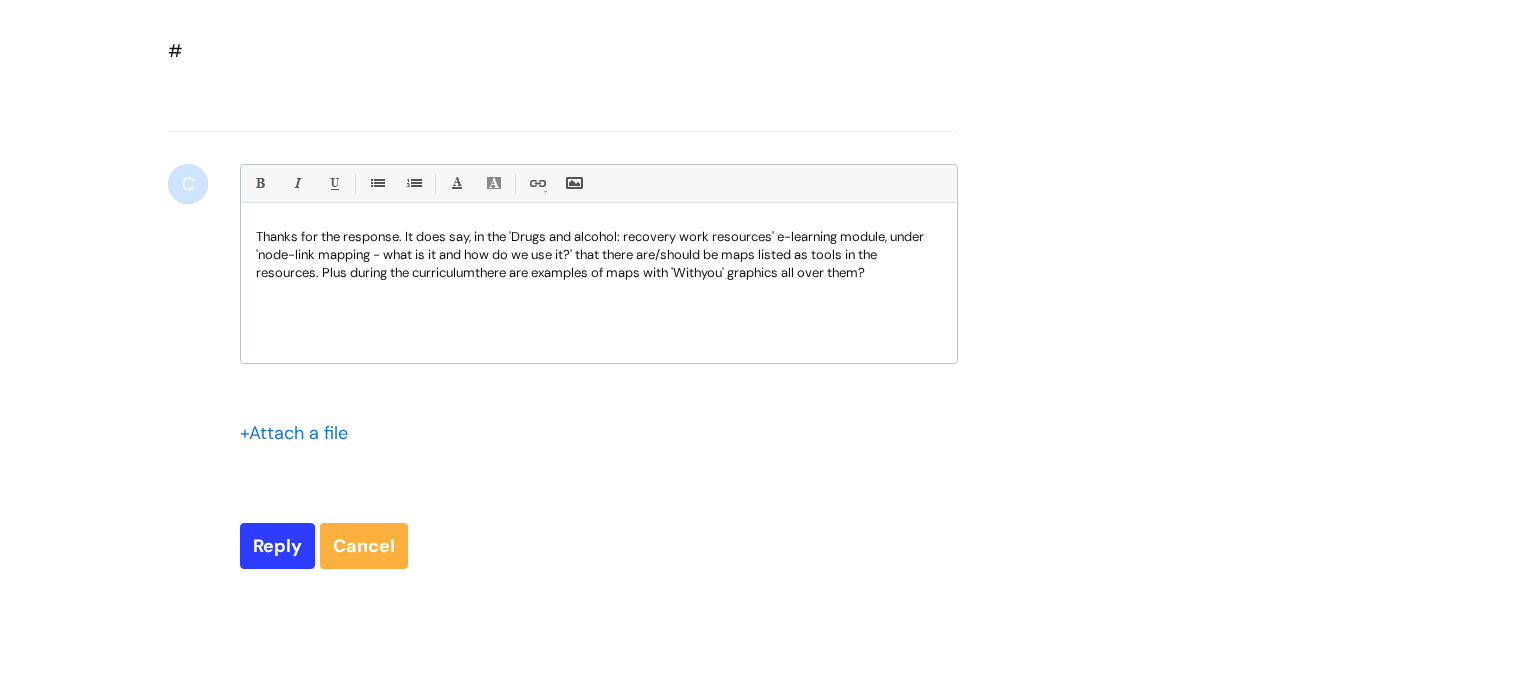 click on "Thanks for the response. It does say, in the 'Drugs and alcohol: recovery work resources' e-learning module, under 'node-link mapping - what is it and how do we use it?' that there are/should be maps listed as tools in the resources. Plus during the curriculum  there are examples of maps with 'Withyou' graphics all over them?" at bounding box center (599, 288) 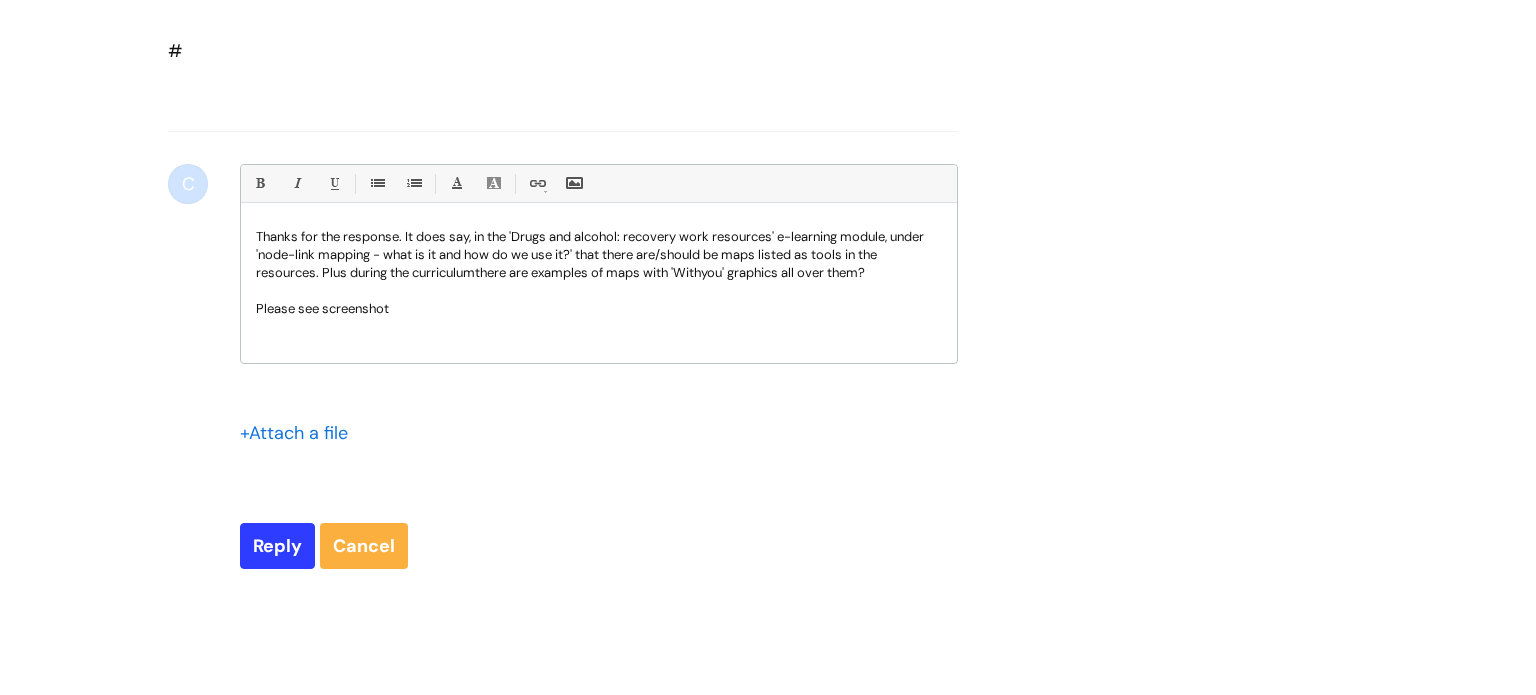 click on "+  Attach a file" at bounding box center [300, 433] 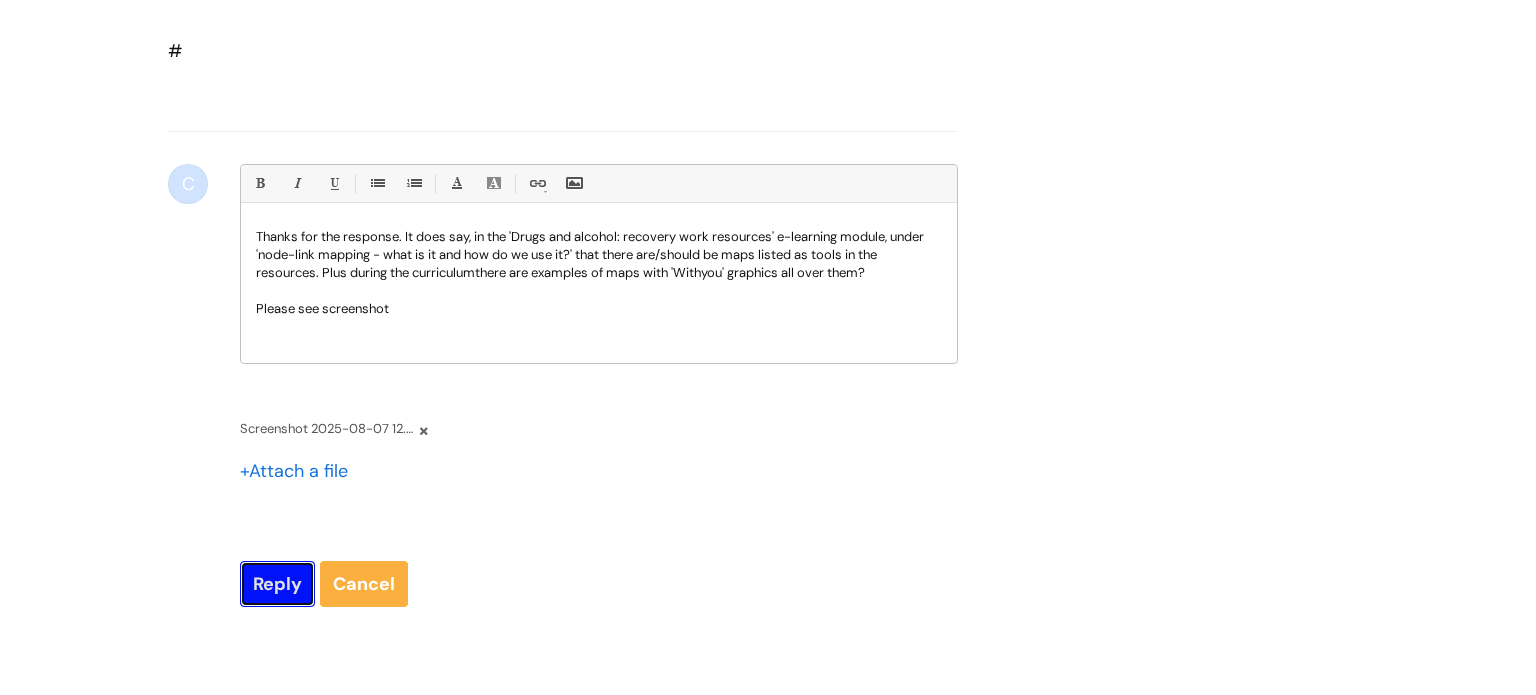 click on "Reply" at bounding box center [277, 584] 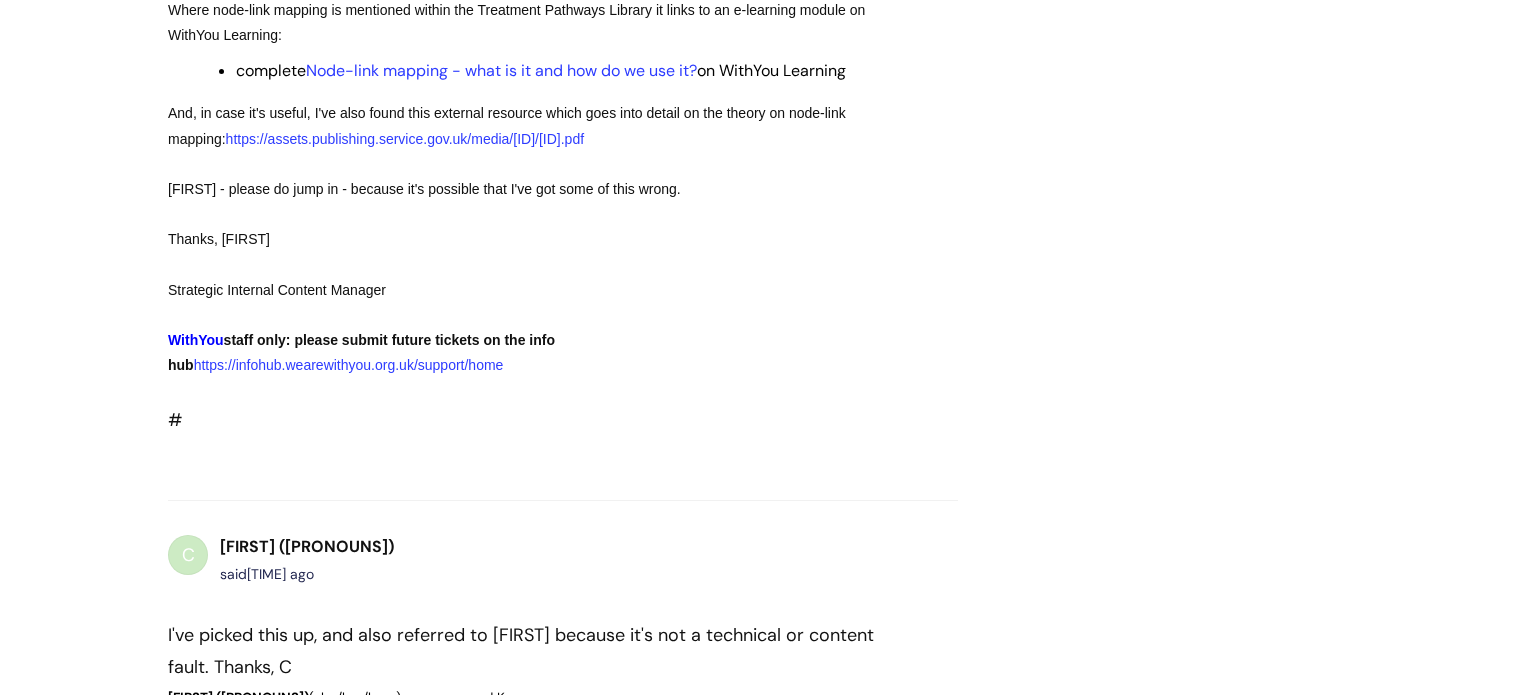 scroll, scrollTop: 1268, scrollLeft: 0, axis: vertical 